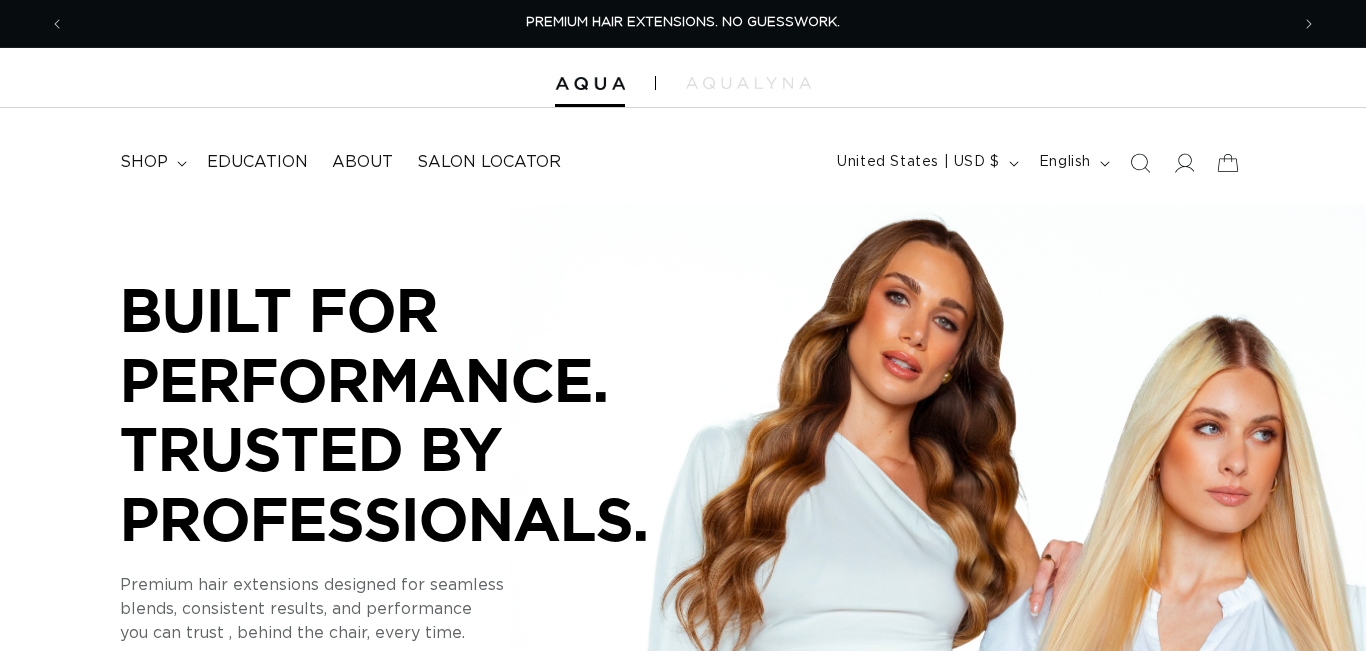 scroll, scrollTop: 0, scrollLeft: 0, axis: both 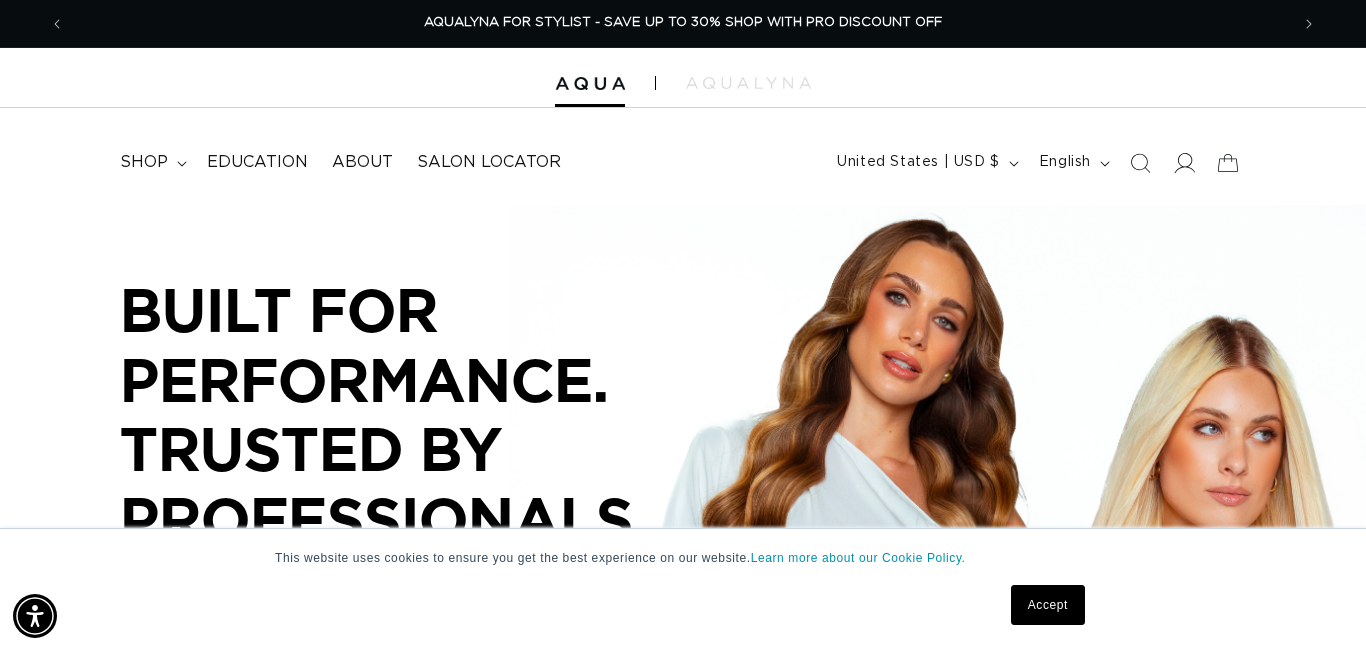 click 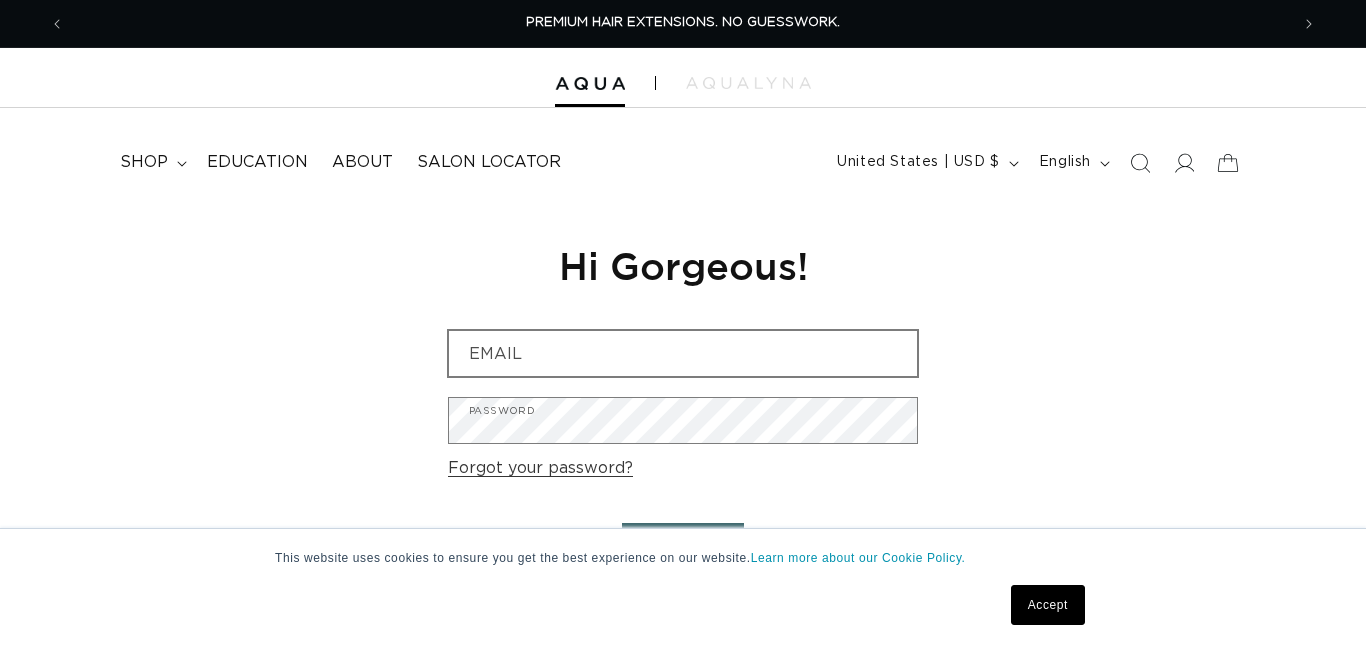 scroll, scrollTop: 0, scrollLeft: 0, axis: both 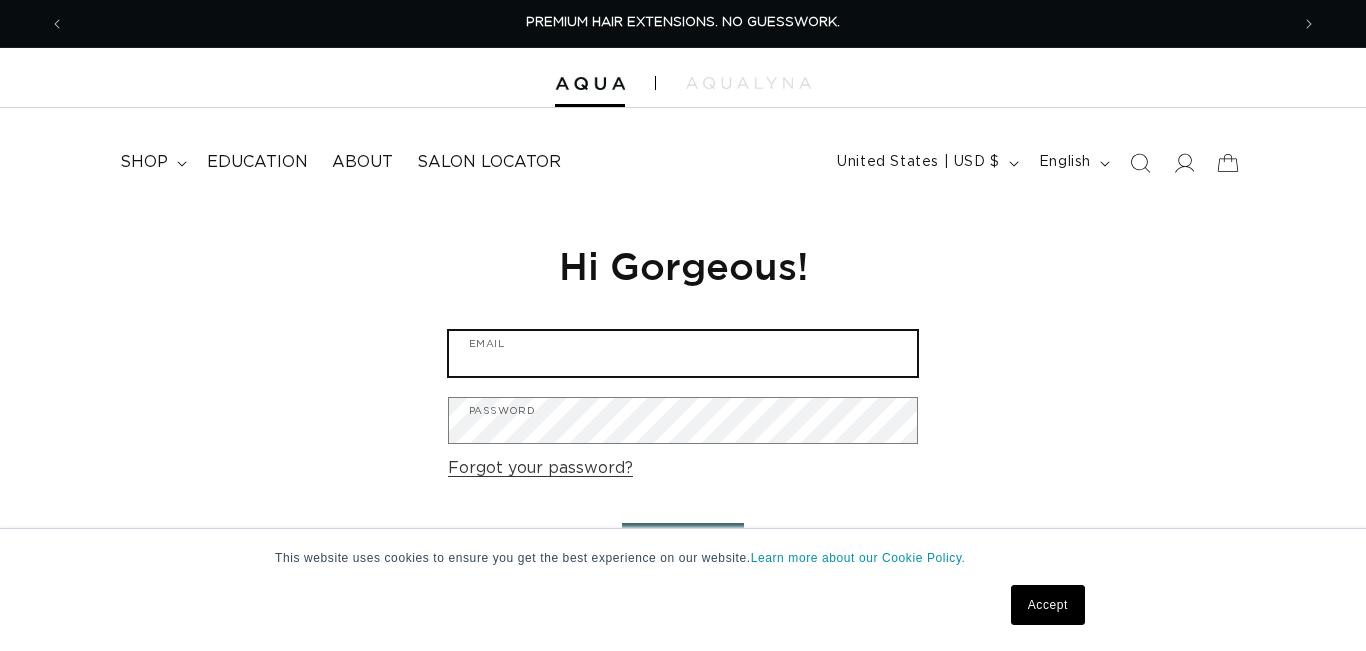 click on "Email" at bounding box center (683, 353) 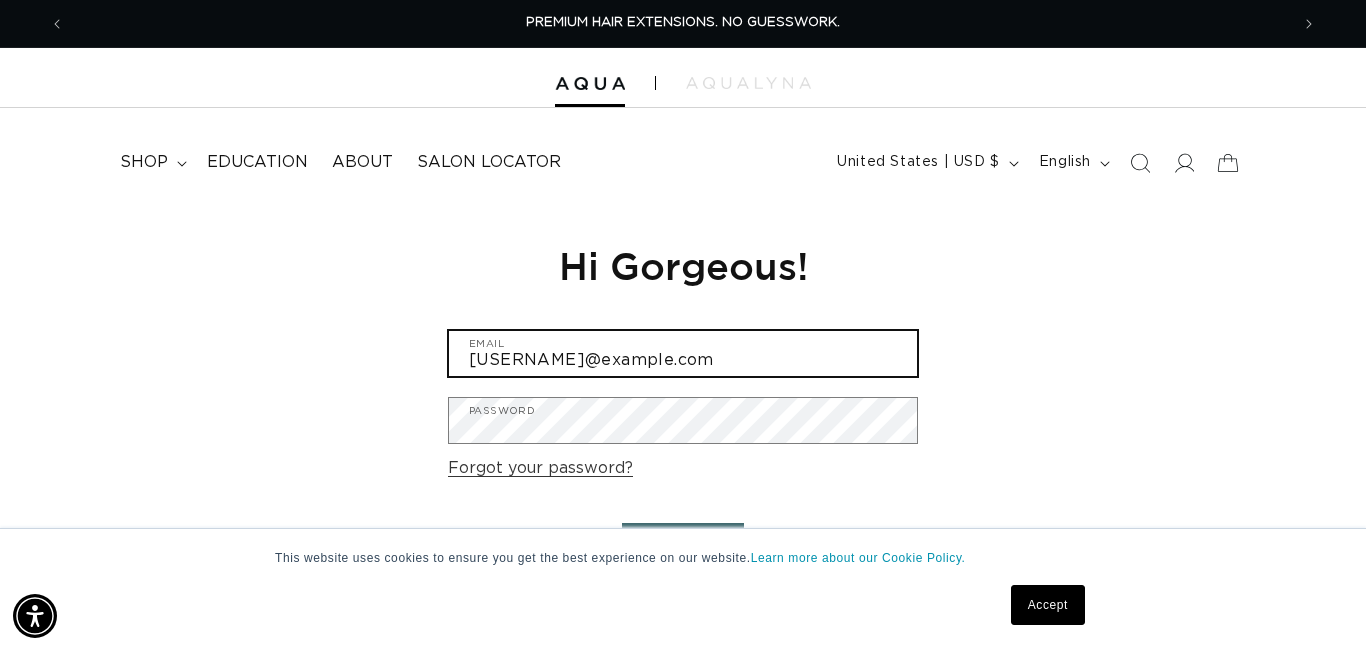 scroll, scrollTop: 0, scrollLeft: 1224, axis: horizontal 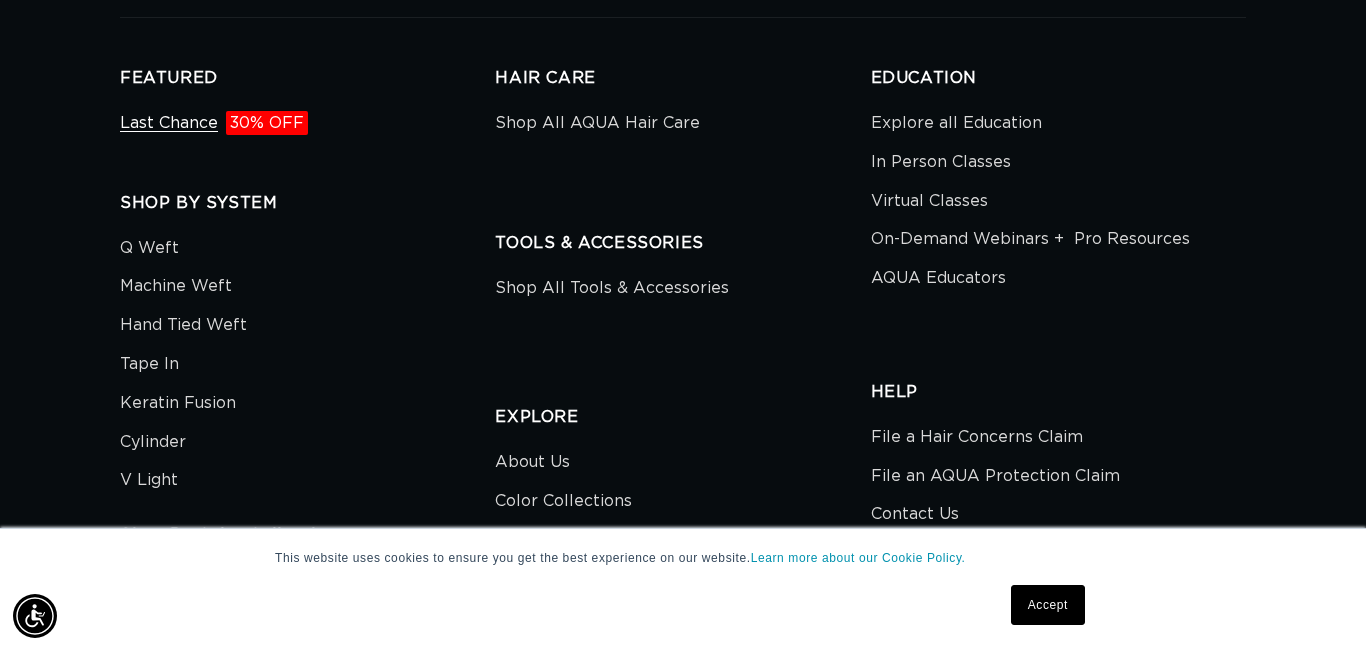 click on "30% OFF" at bounding box center [267, 123] 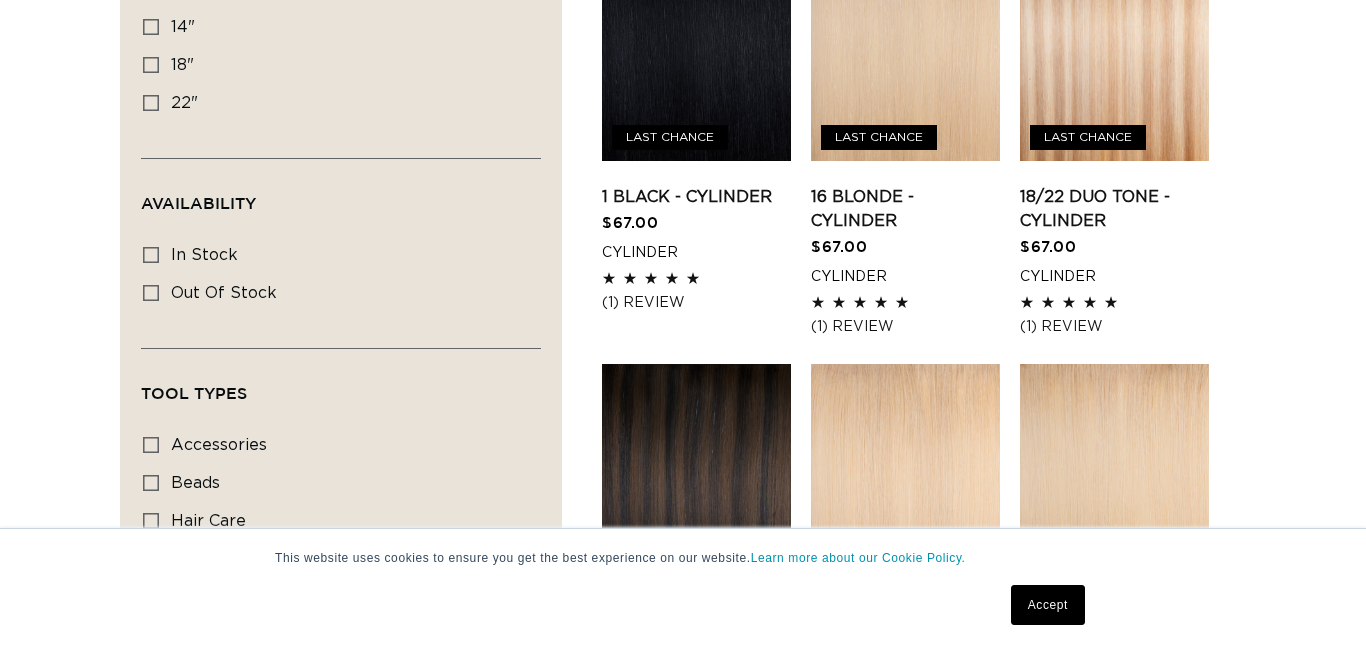 scroll, scrollTop: 295, scrollLeft: 0, axis: vertical 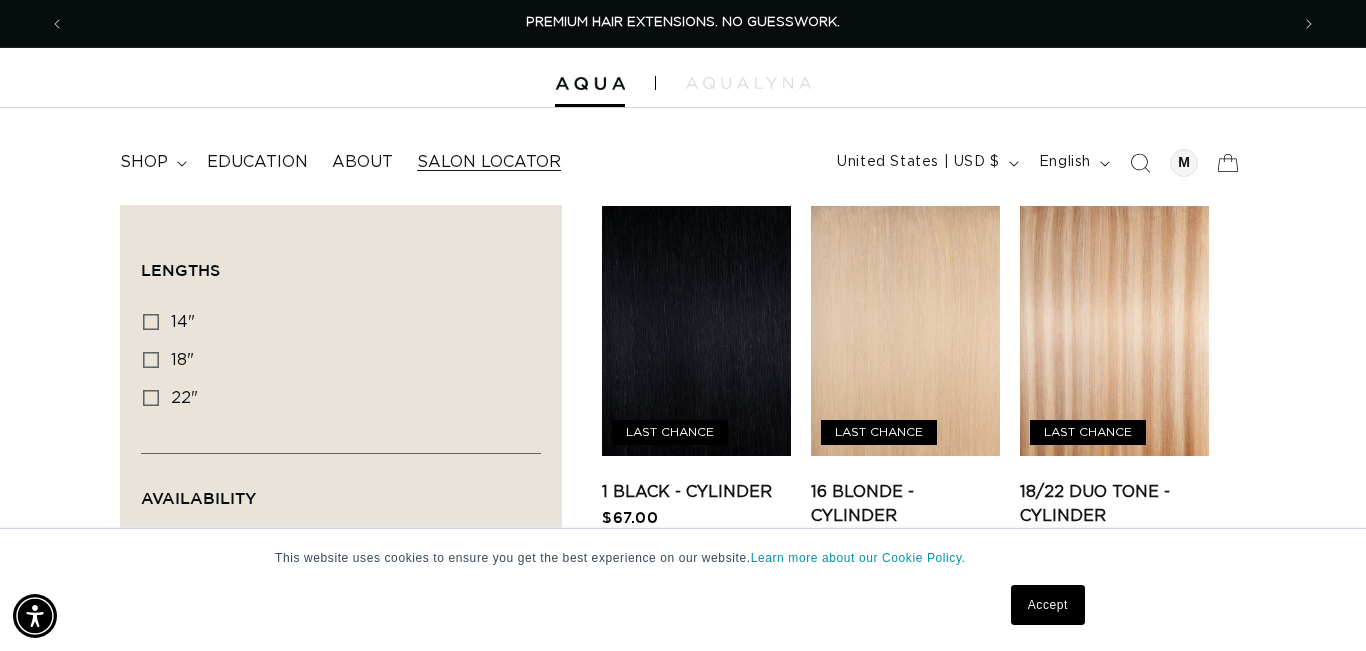 click on "Salon Locator" at bounding box center [489, 162] 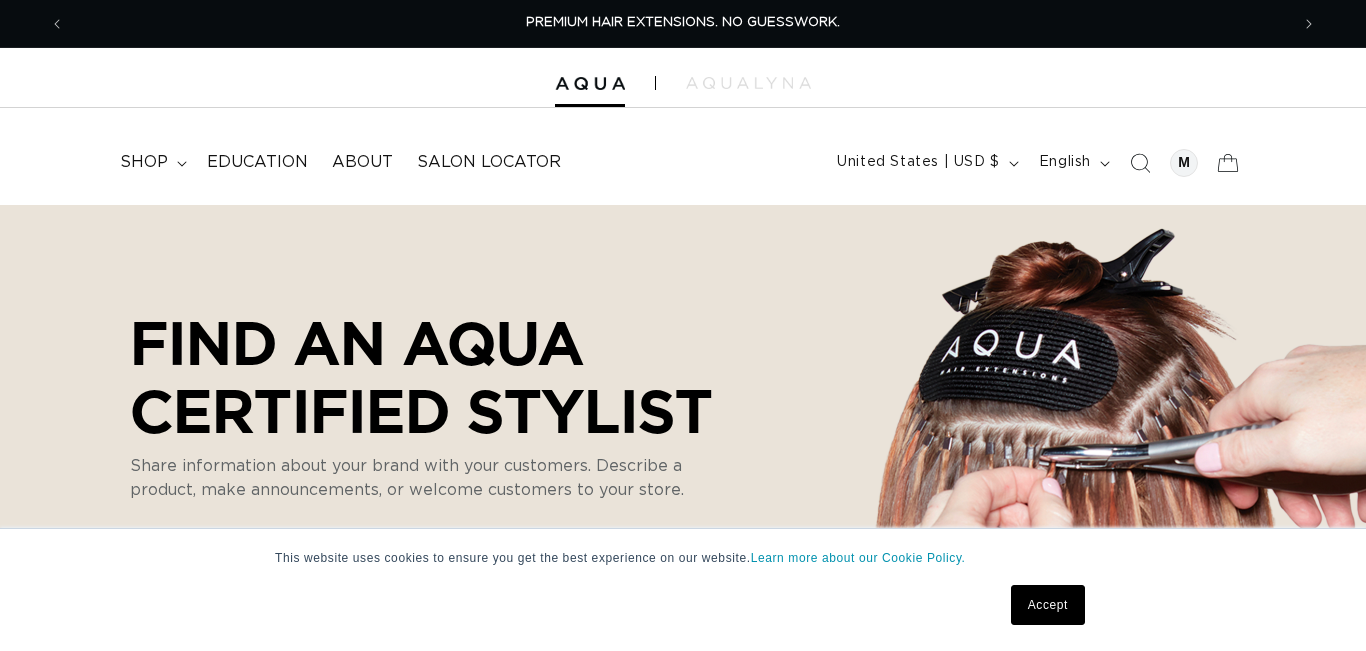 scroll, scrollTop: 0, scrollLeft: 0, axis: both 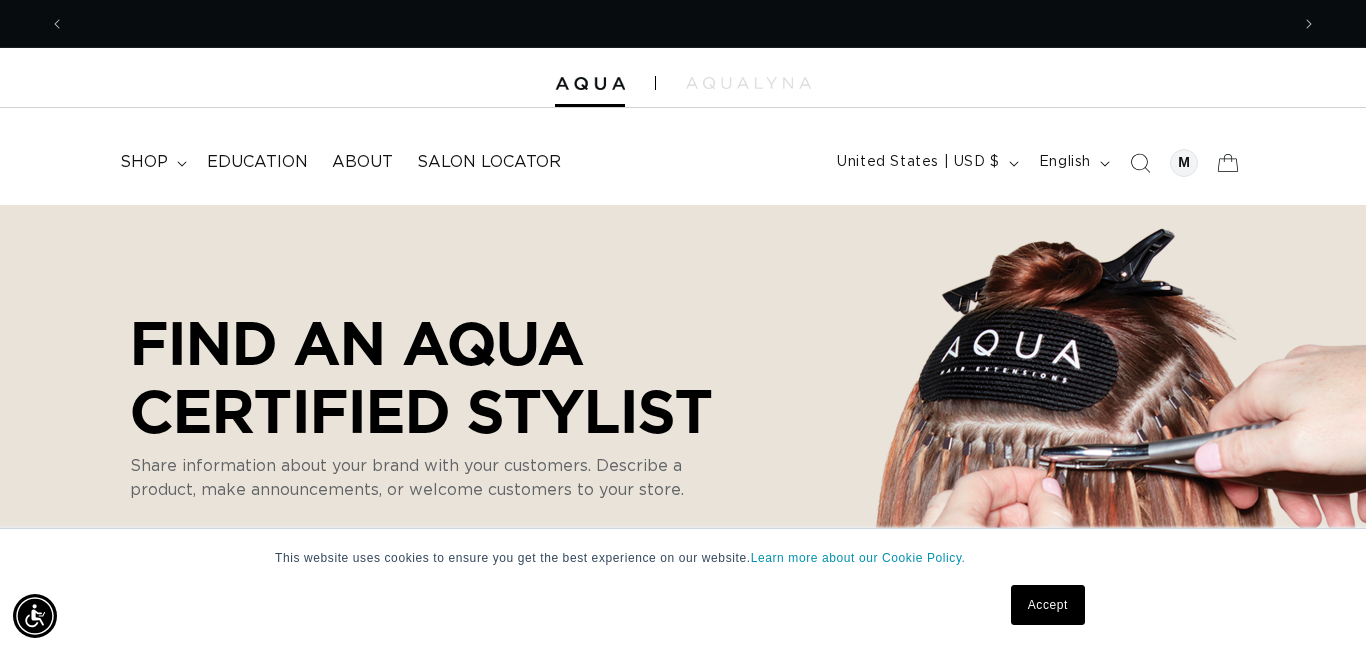 select on "m" 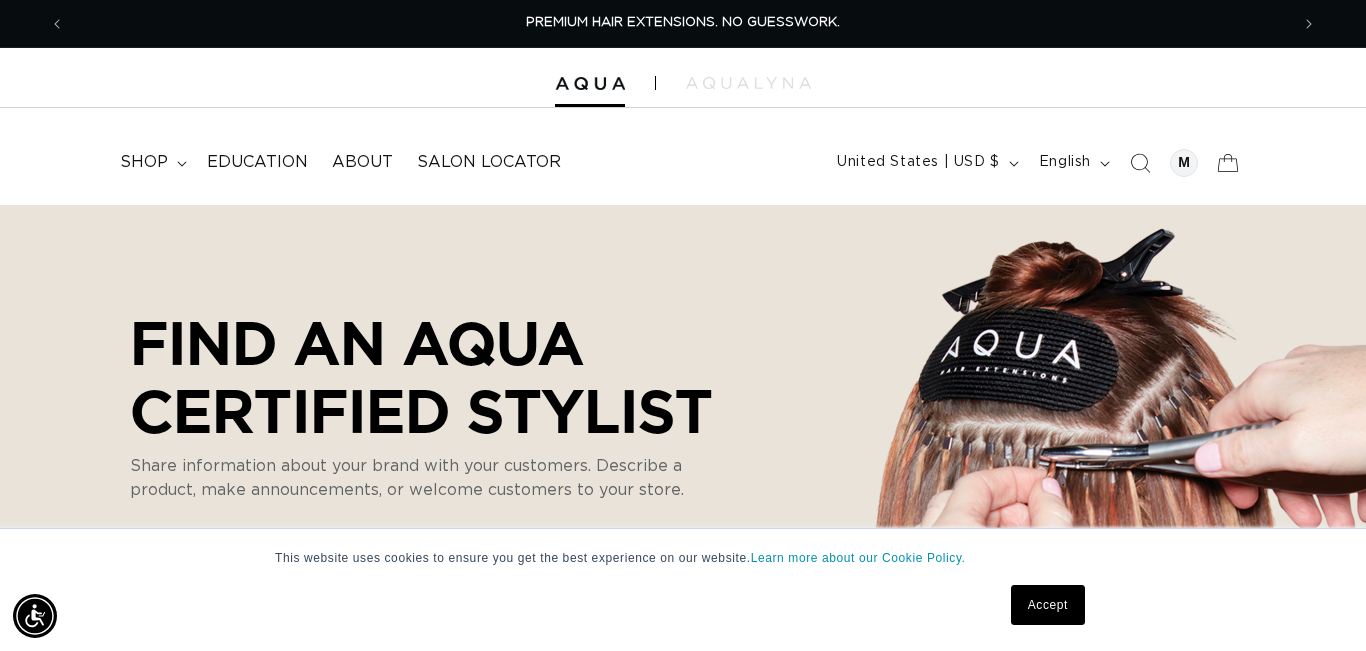 scroll, scrollTop: 630, scrollLeft: 0, axis: vertical 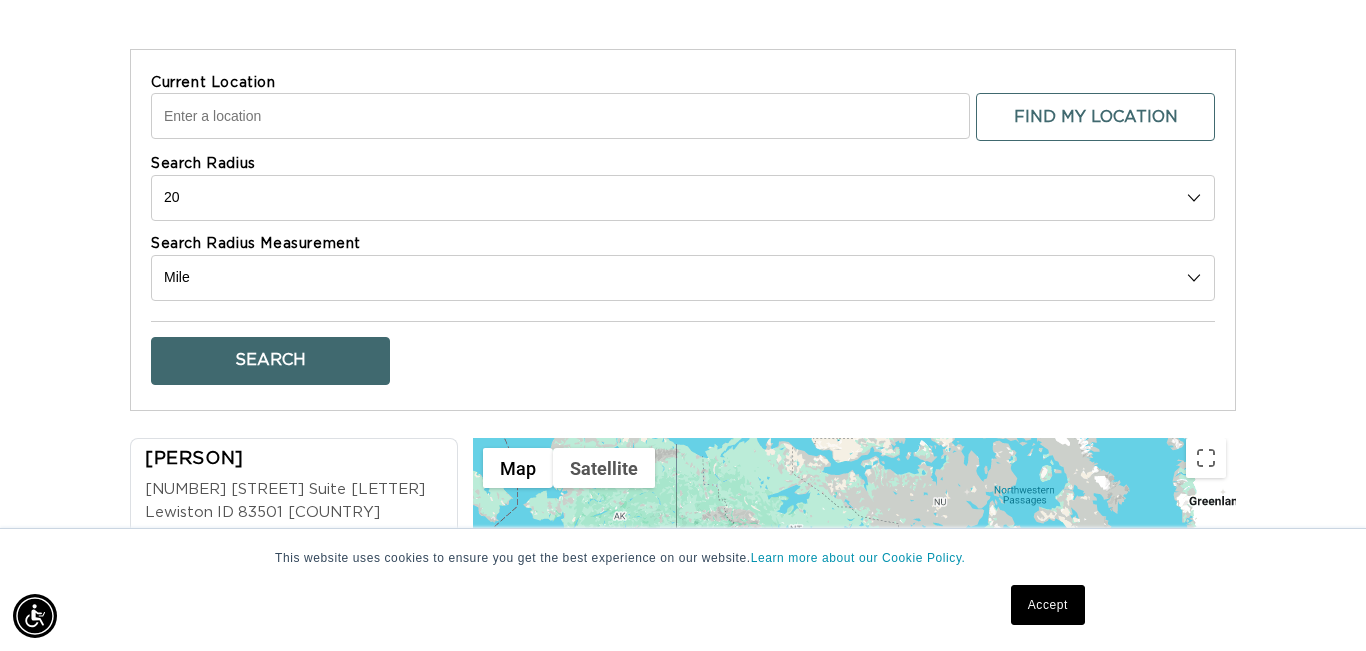 click on "Current Location" at bounding box center [560, 116] 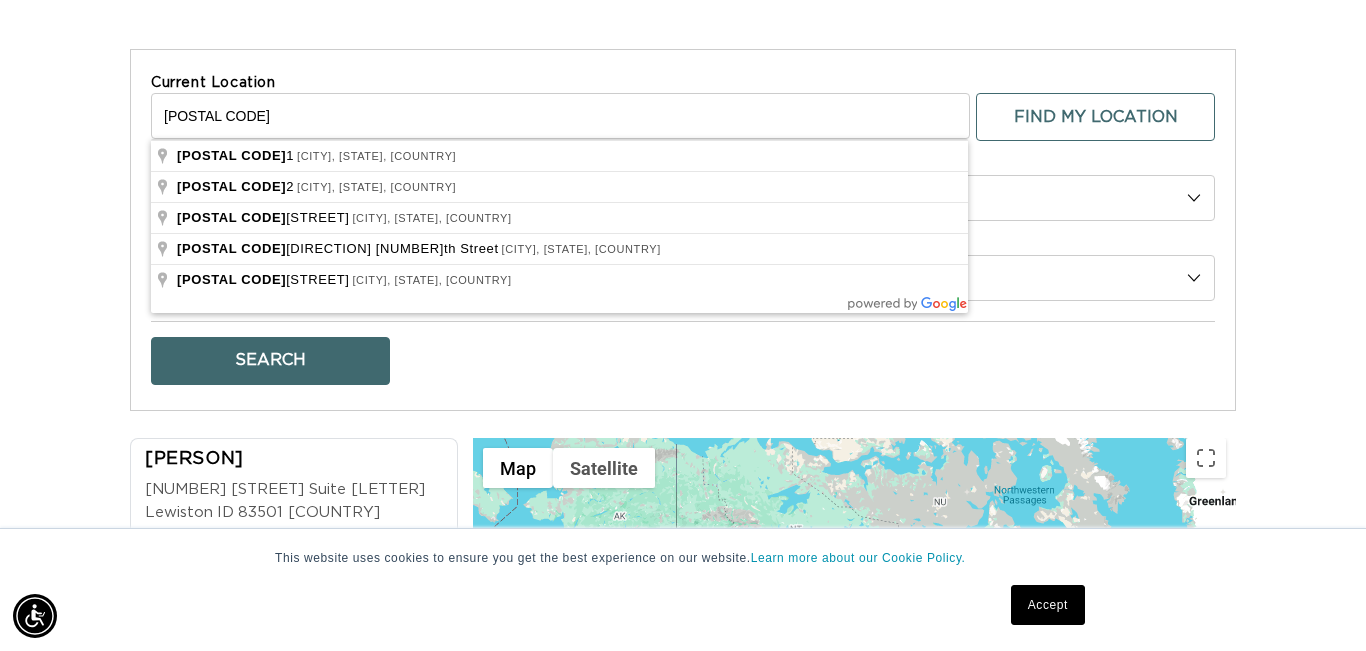 scroll, scrollTop: 0, scrollLeft: 0, axis: both 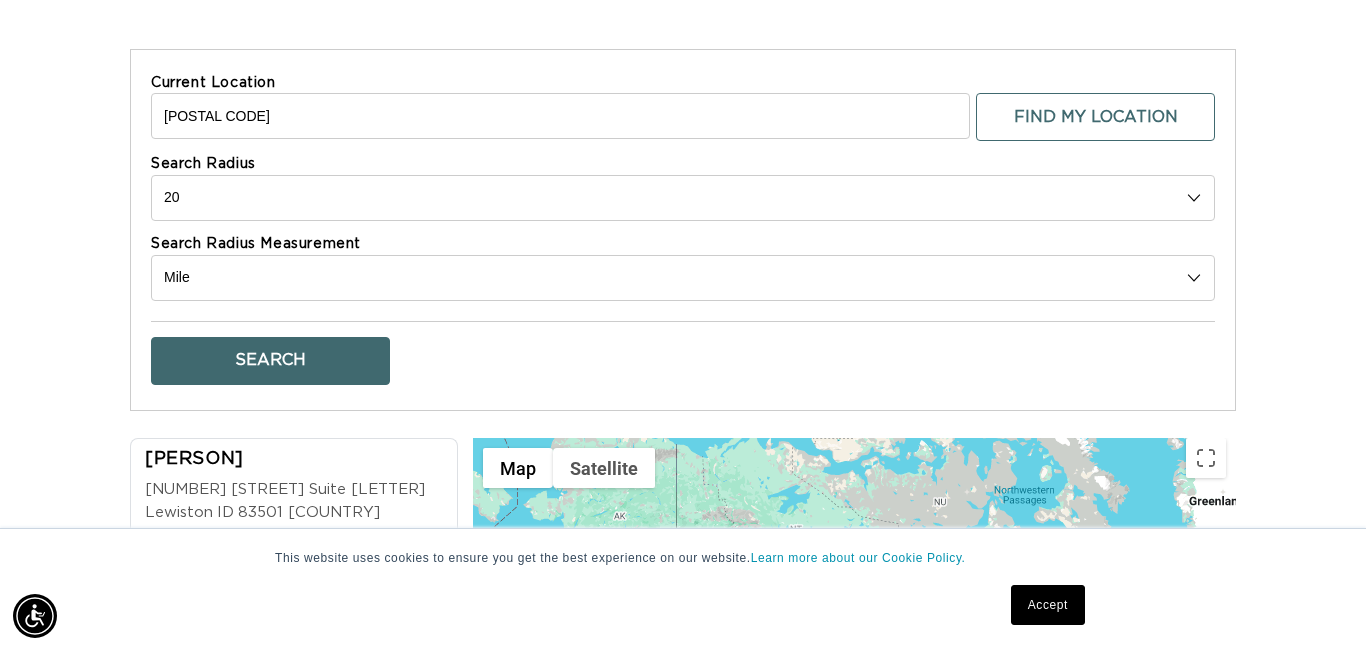 type on "Harrison, AR 72601, USA" 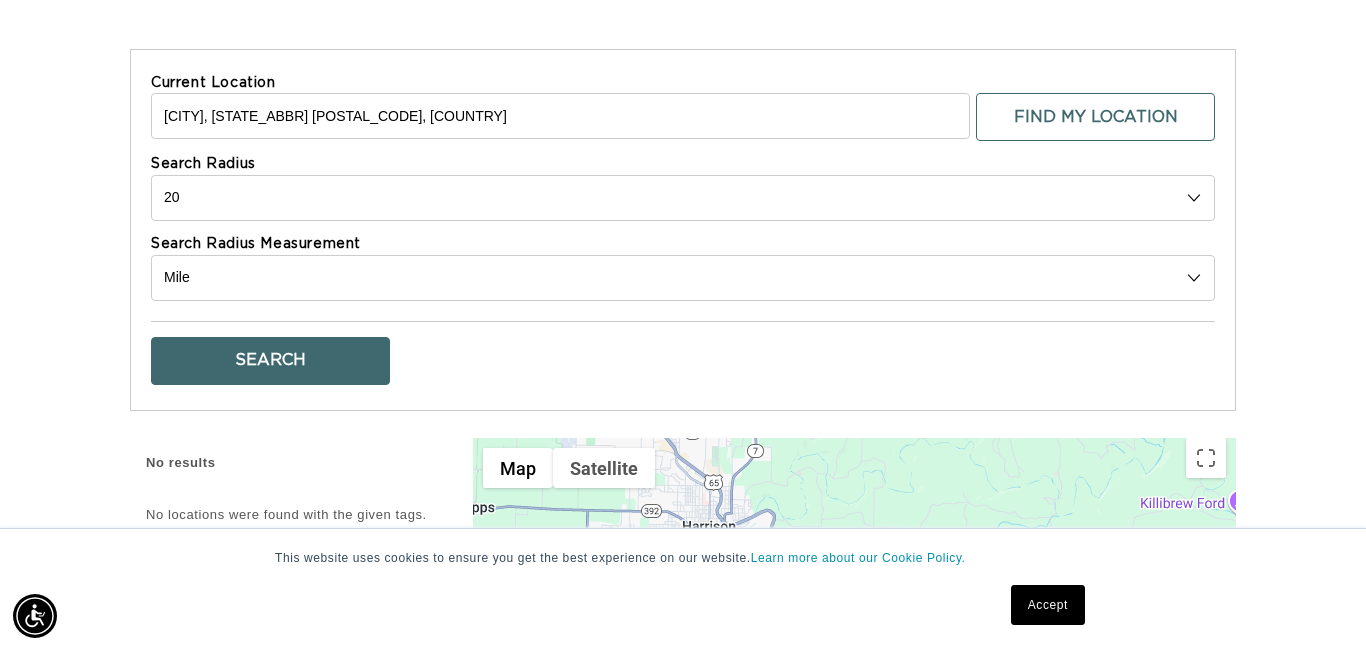 scroll, scrollTop: 0, scrollLeft: 0, axis: both 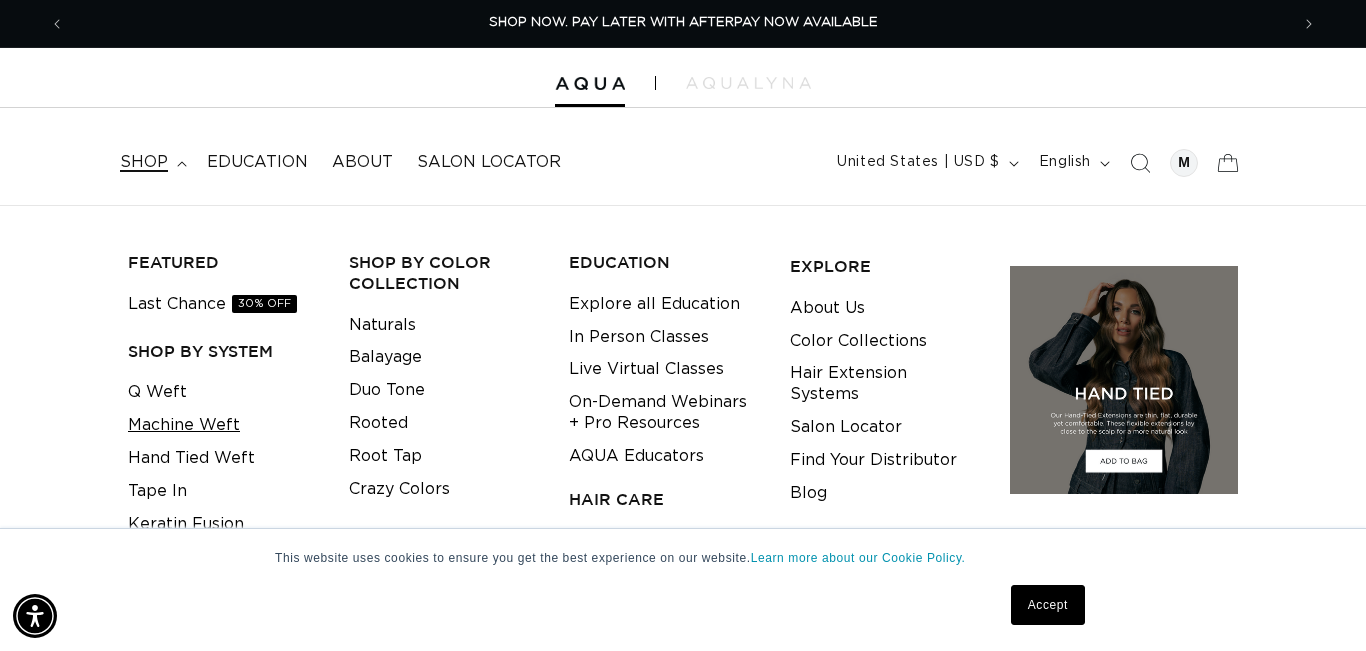 click on "Machine Weft" at bounding box center (184, 425) 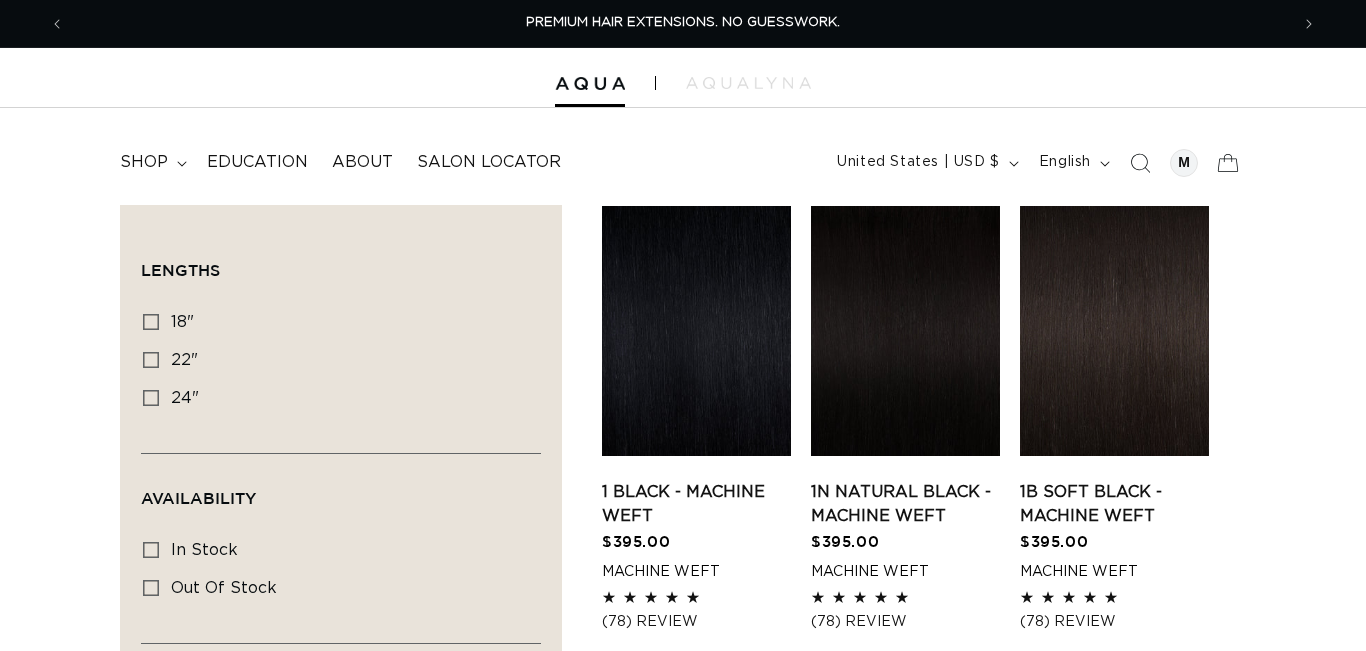click 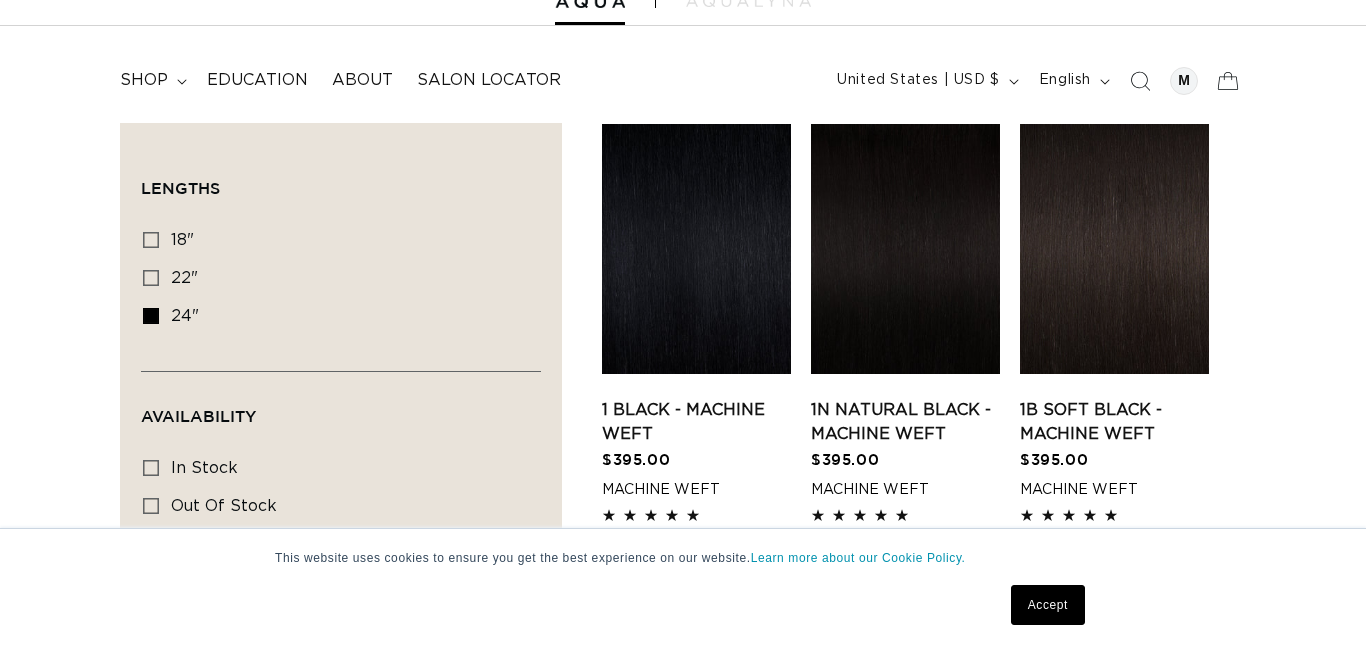 scroll, scrollTop: 82, scrollLeft: 0, axis: vertical 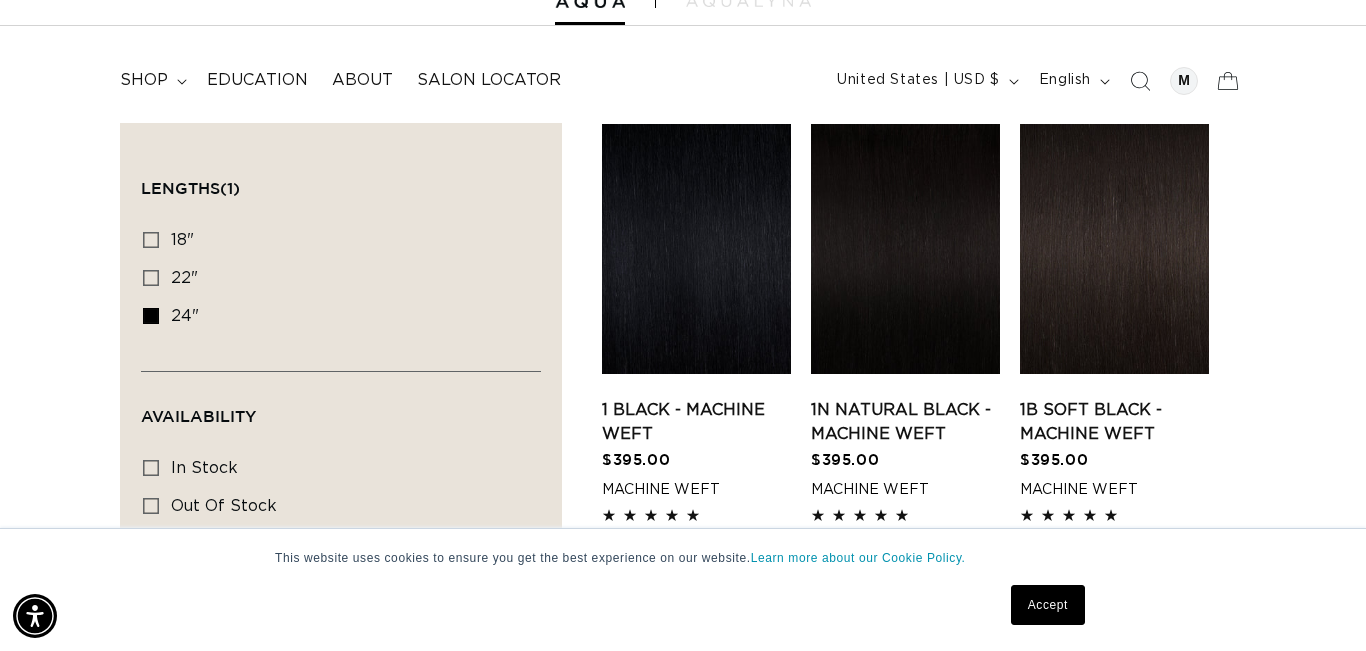 click on "Accept" at bounding box center (1048, 605) 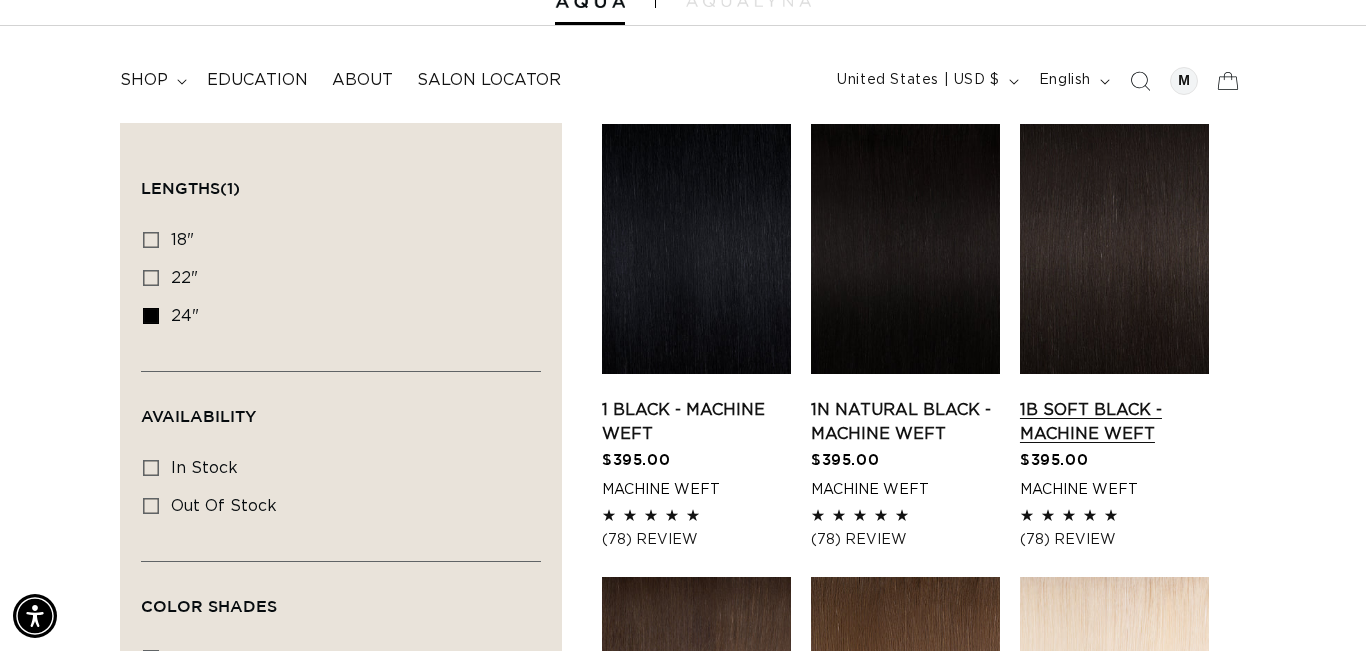 scroll, scrollTop: 0, scrollLeft: 2448, axis: horizontal 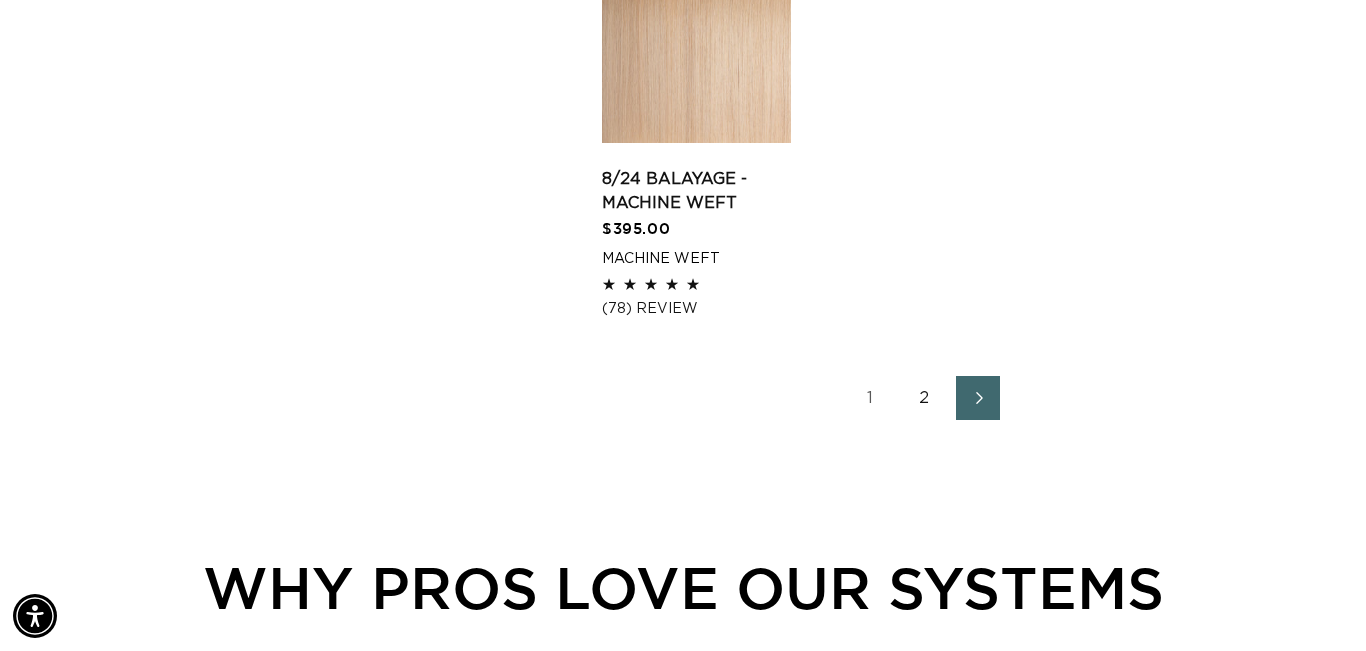 click on "2" at bounding box center [924, 398] 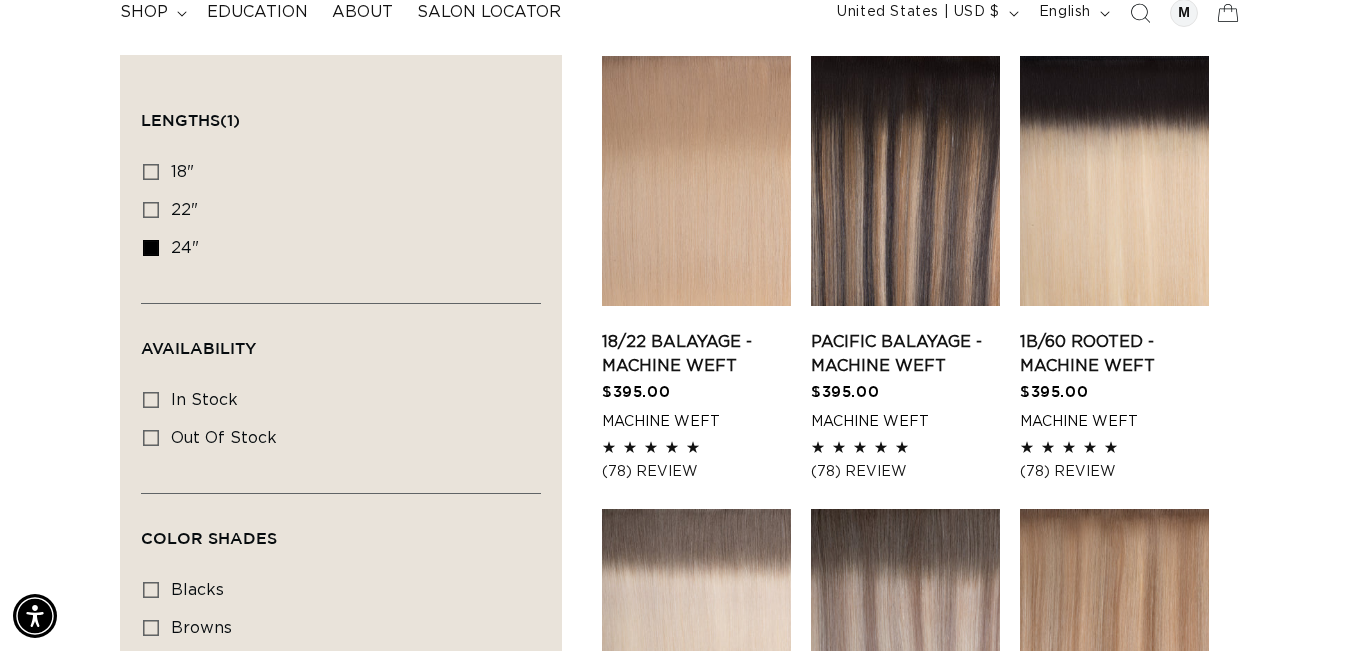 scroll, scrollTop: 150, scrollLeft: 0, axis: vertical 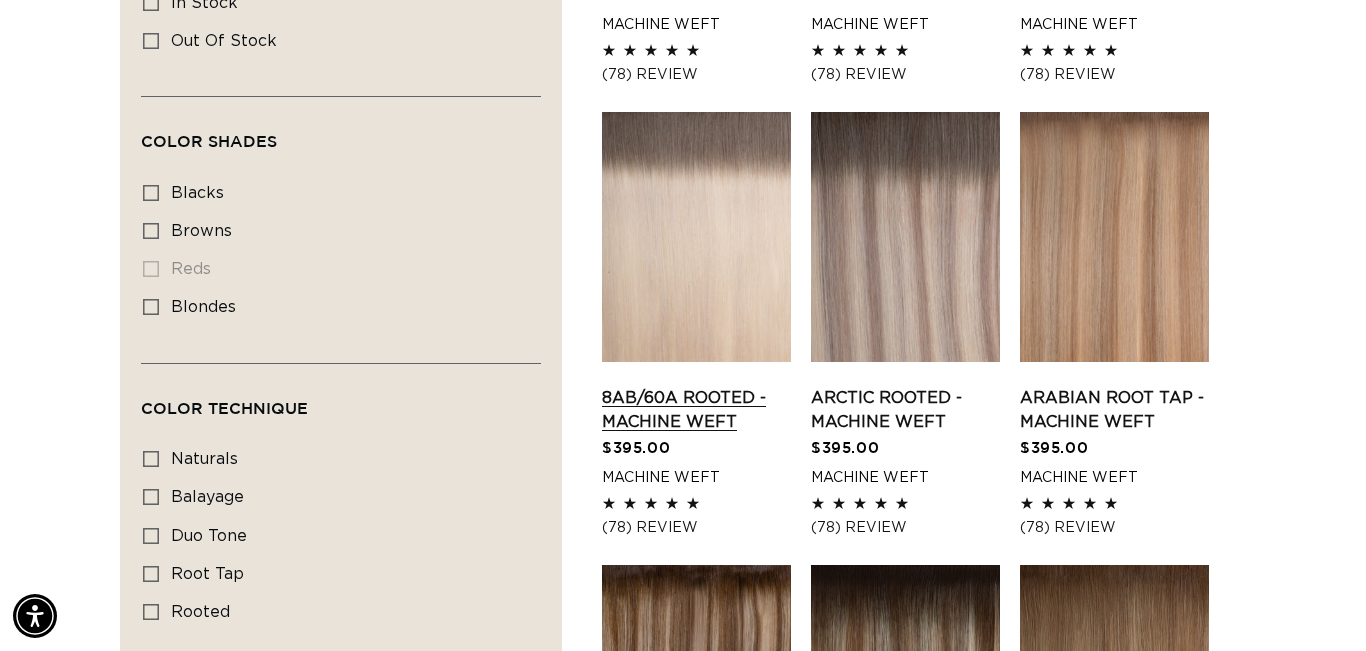 click on "8AB/60A Rooted  - Machine Weft" at bounding box center (696, 410) 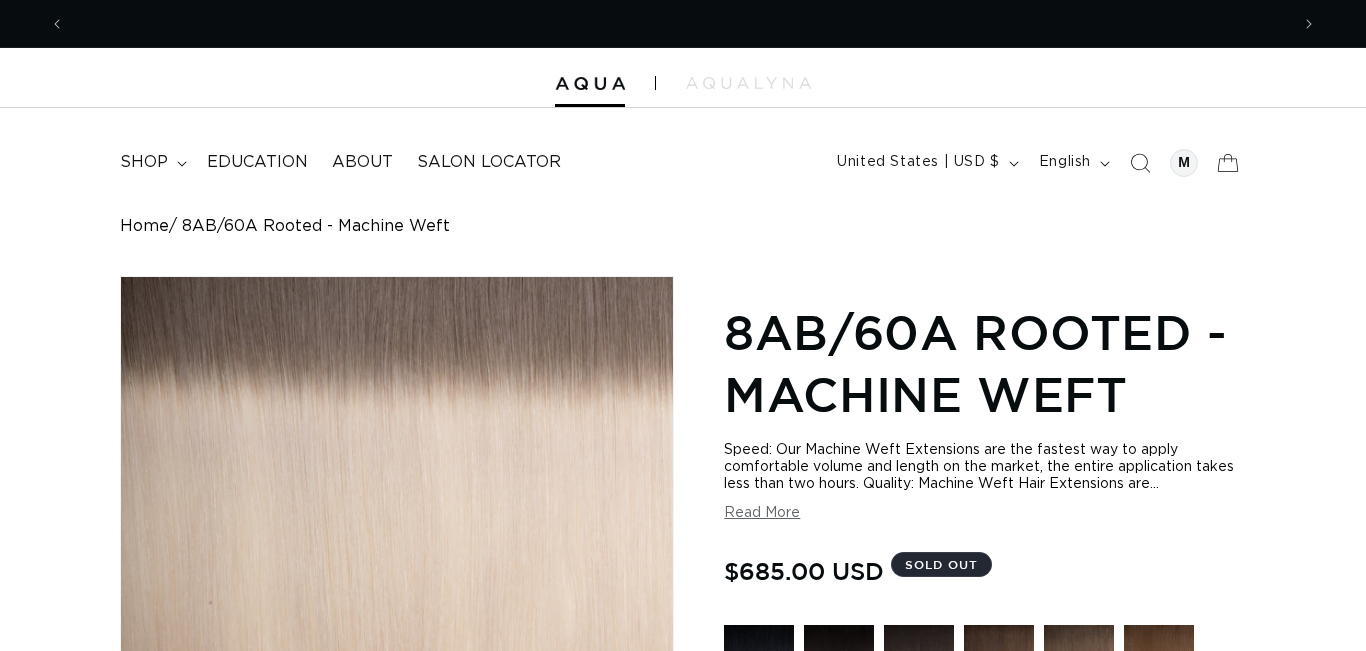 scroll, scrollTop: 197, scrollLeft: 0, axis: vertical 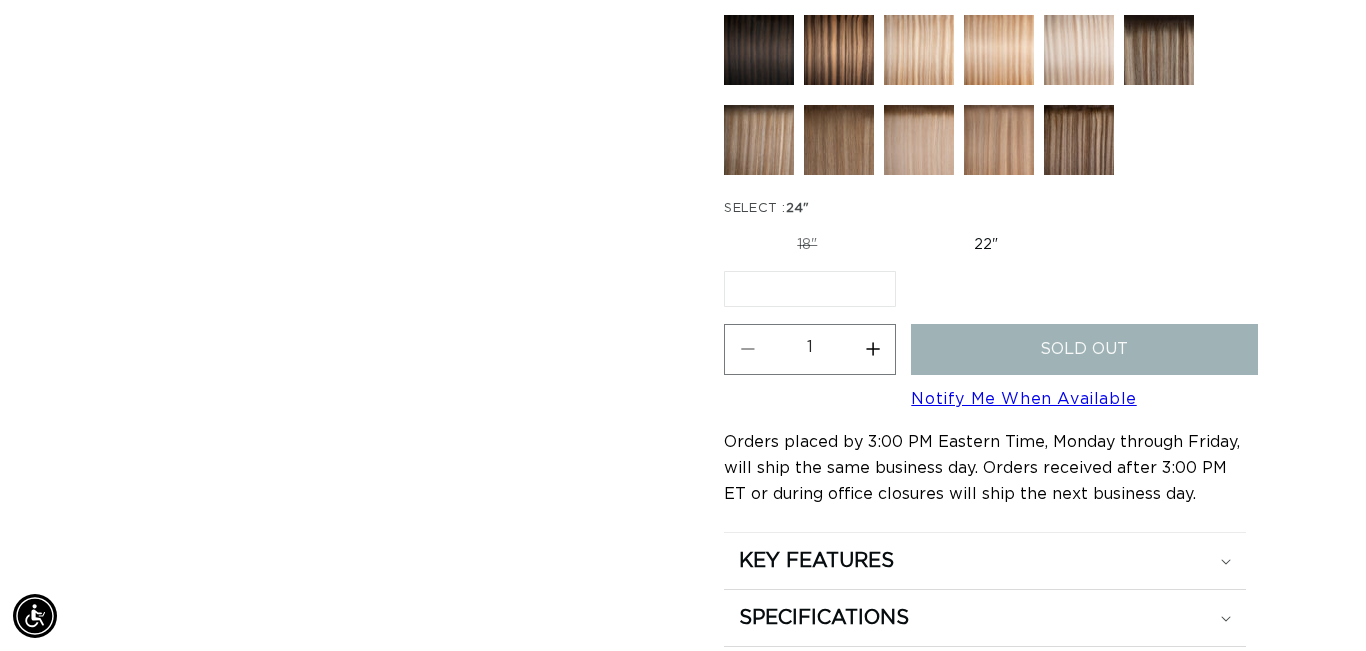 click on "22" Variant sold out or unavailable" at bounding box center [986, 245] 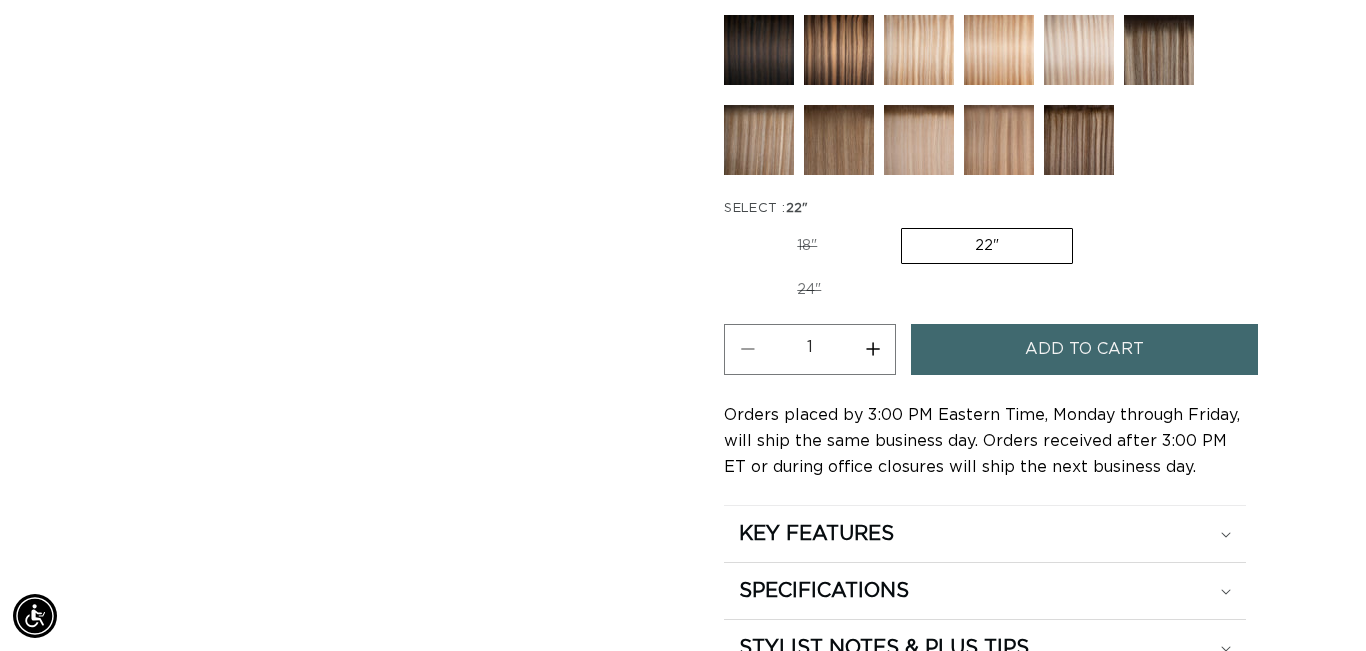scroll, scrollTop: 0, scrollLeft: 2448, axis: horizontal 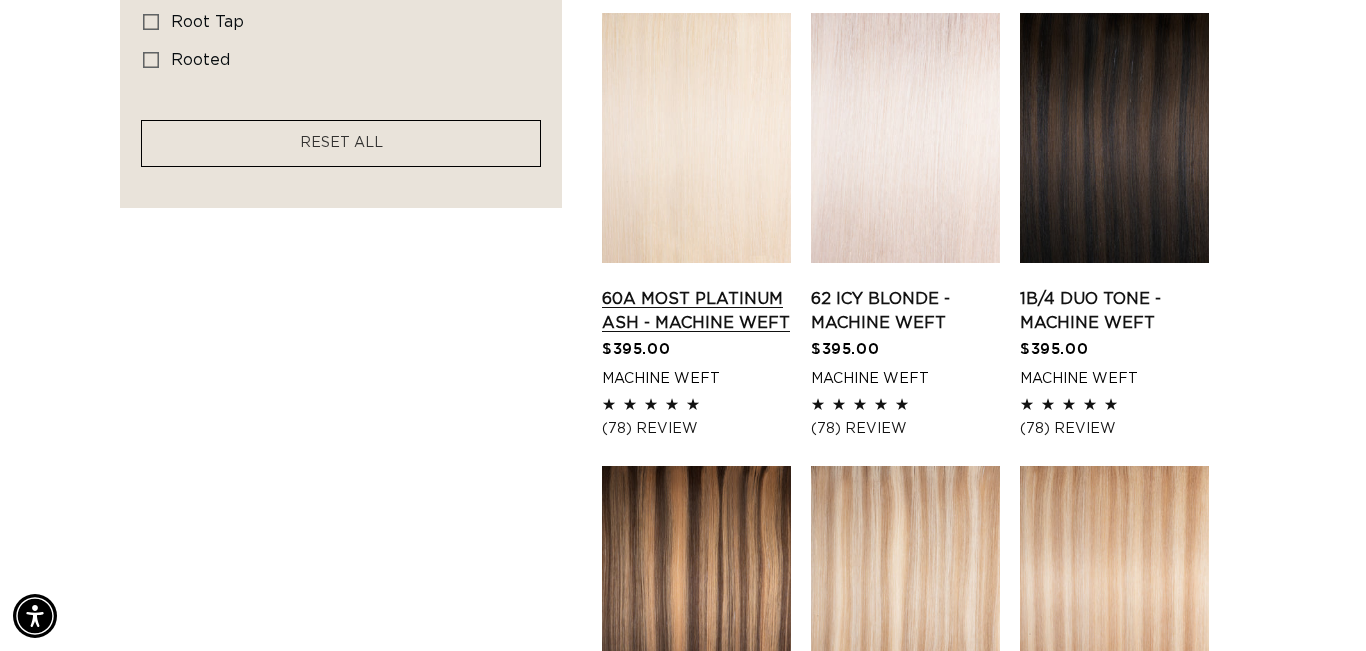 click on "60A Most Platinum Ash  - Machine Weft" at bounding box center [696, 311] 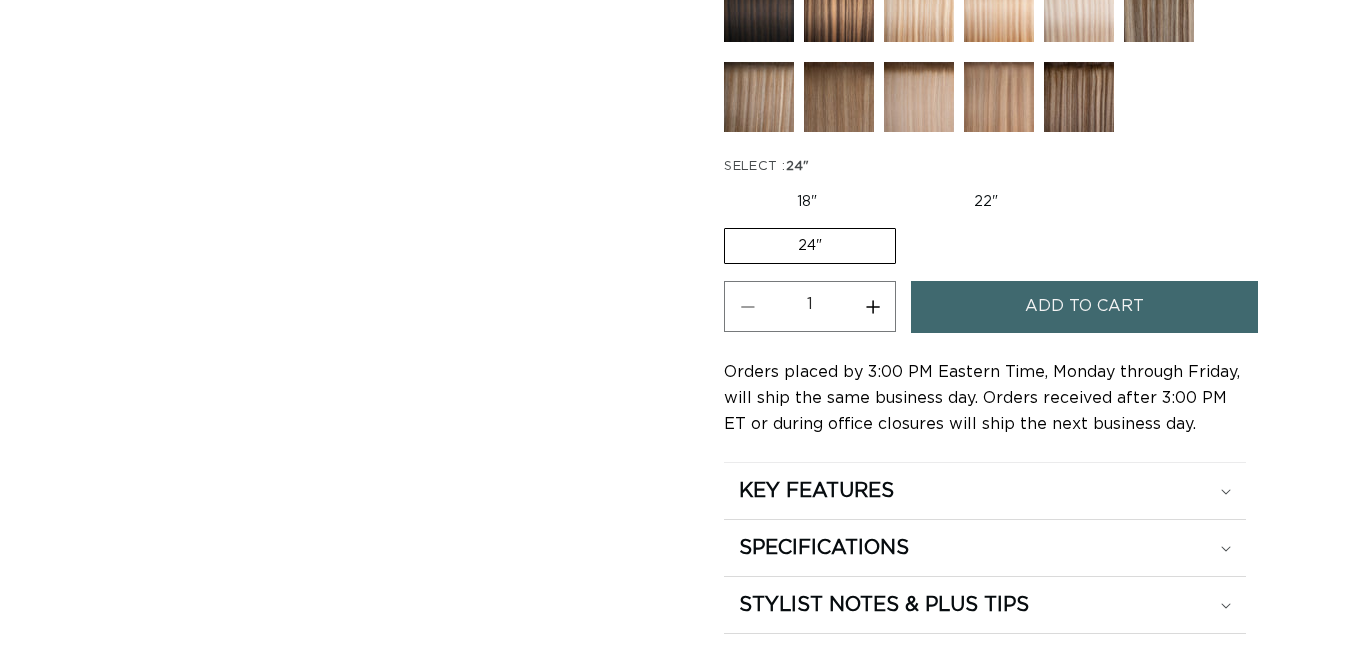 scroll, scrollTop: 1168, scrollLeft: 0, axis: vertical 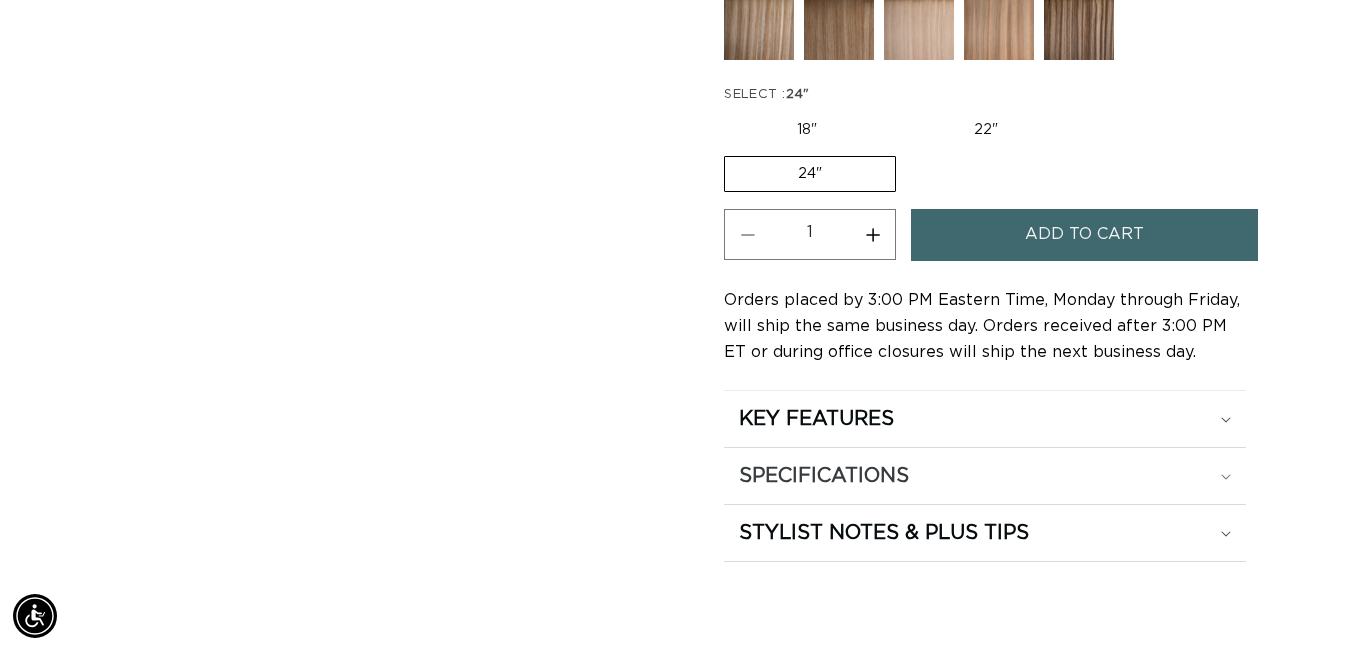 click on "SPECIFICATIONS" at bounding box center (985, 419) 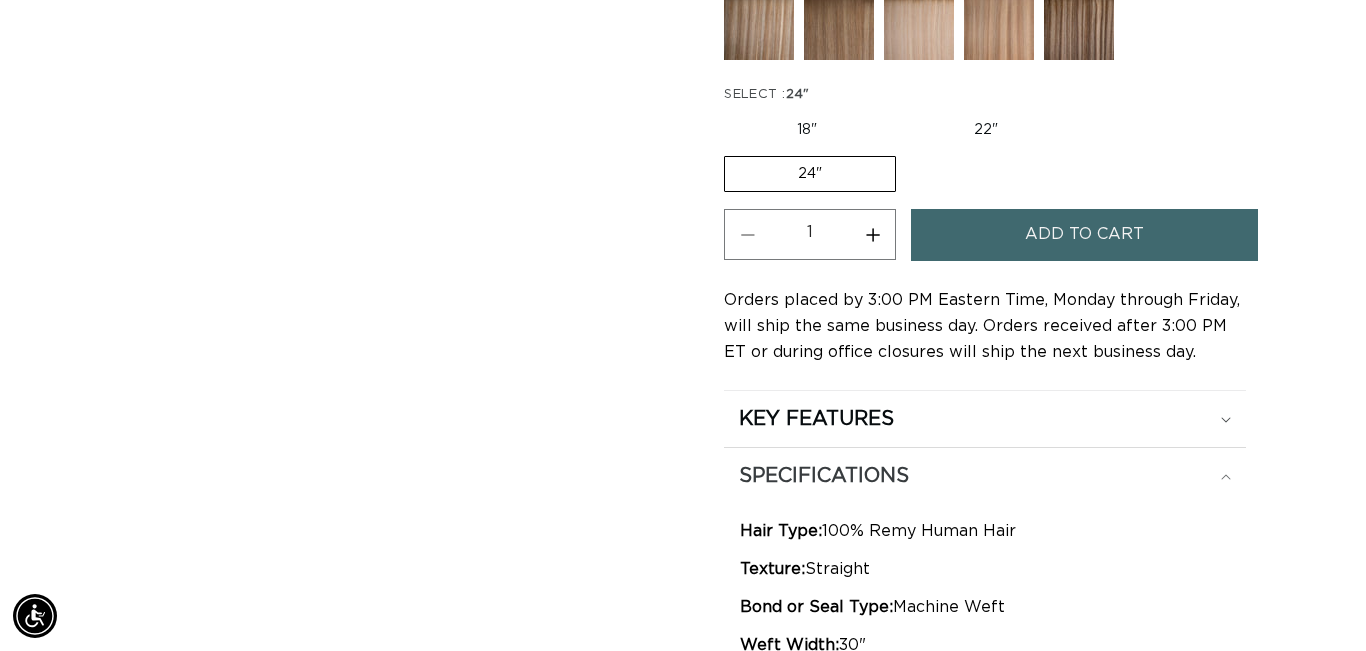 scroll, scrollTop: 0, scrollLeft: 0, axis: both 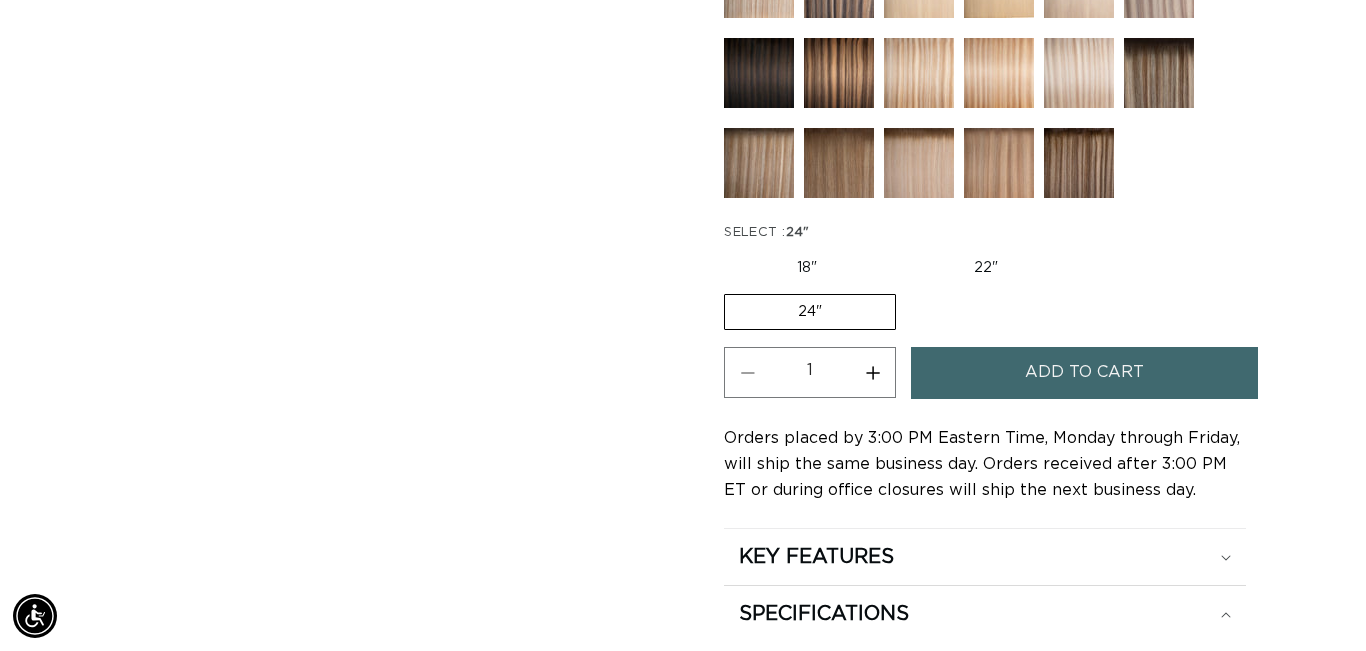 click on "Add to cart" at bounding box center (1084, 372) 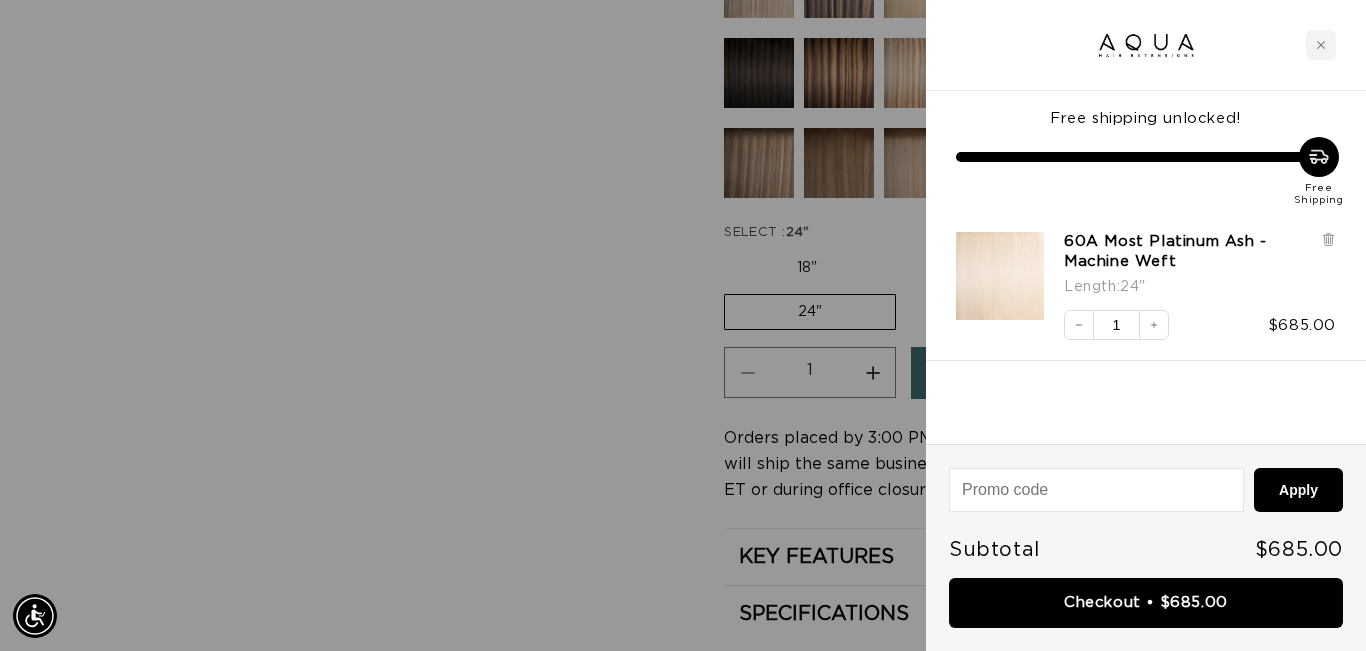 scroll, scrollTop: 0, scrollLeft: 0, axis: both 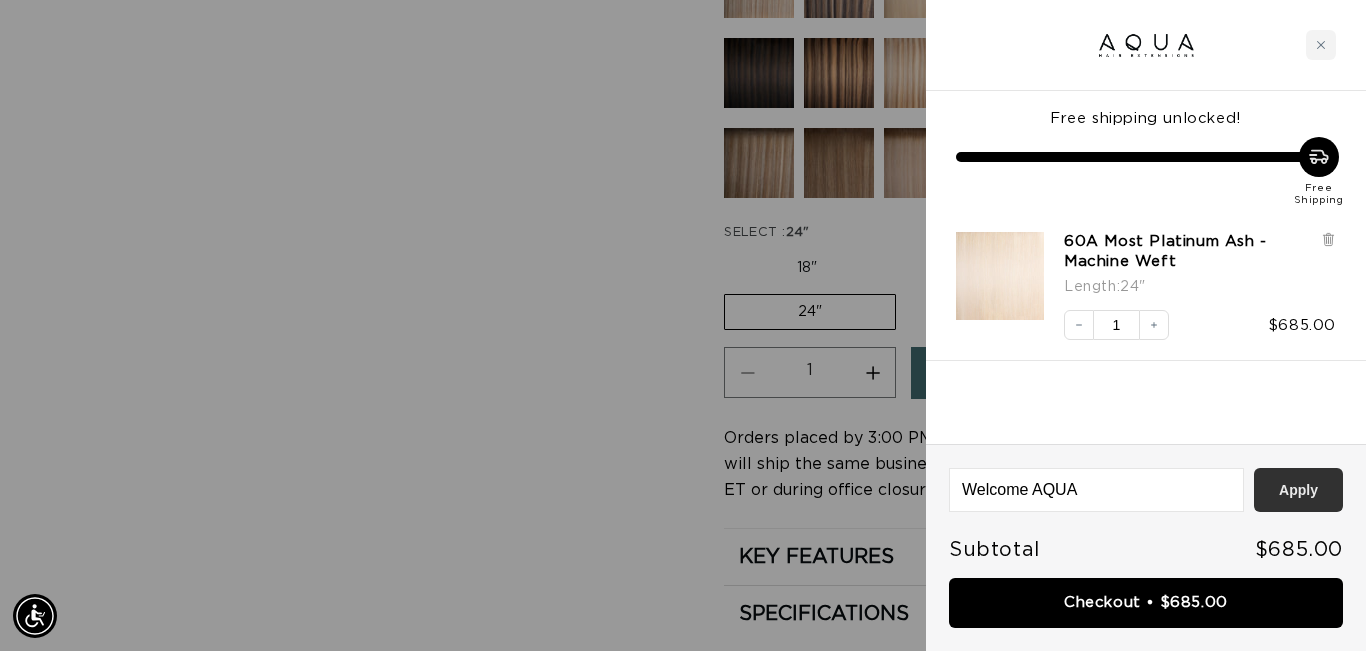 type on "Welcome AQUA" 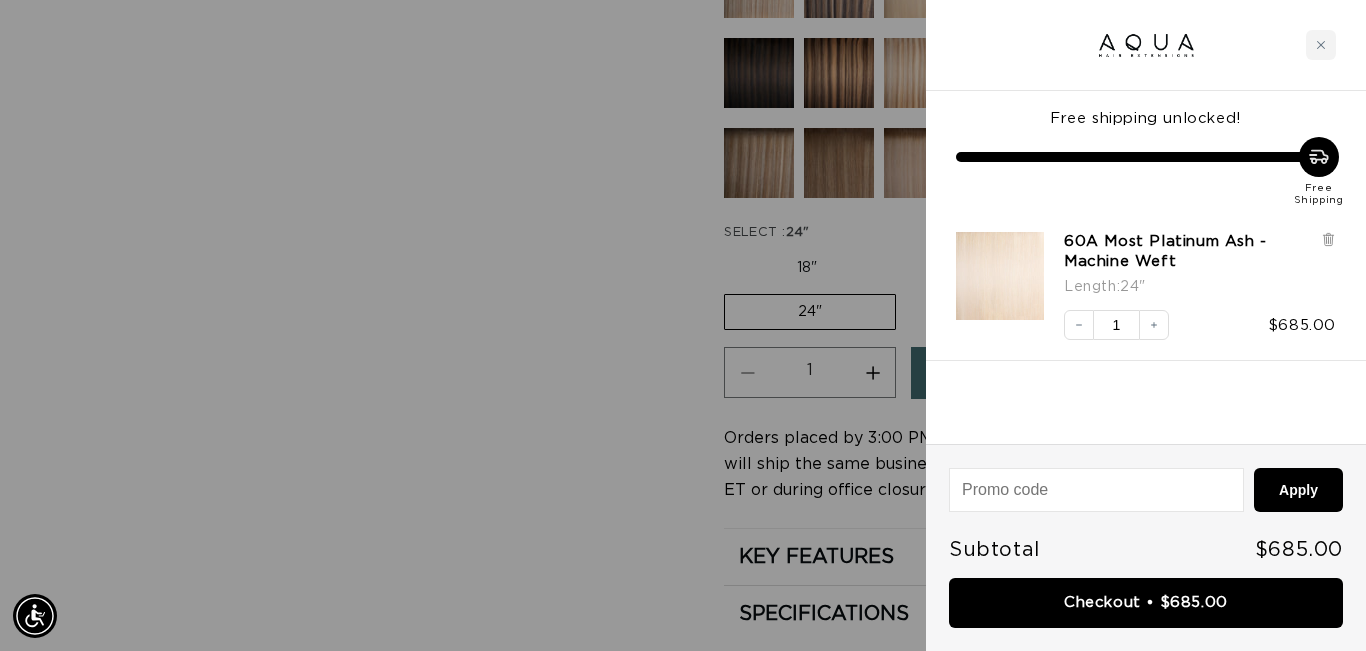 scroll, scrollTop: 0, scrollLeft: 2448, axis: horizontal 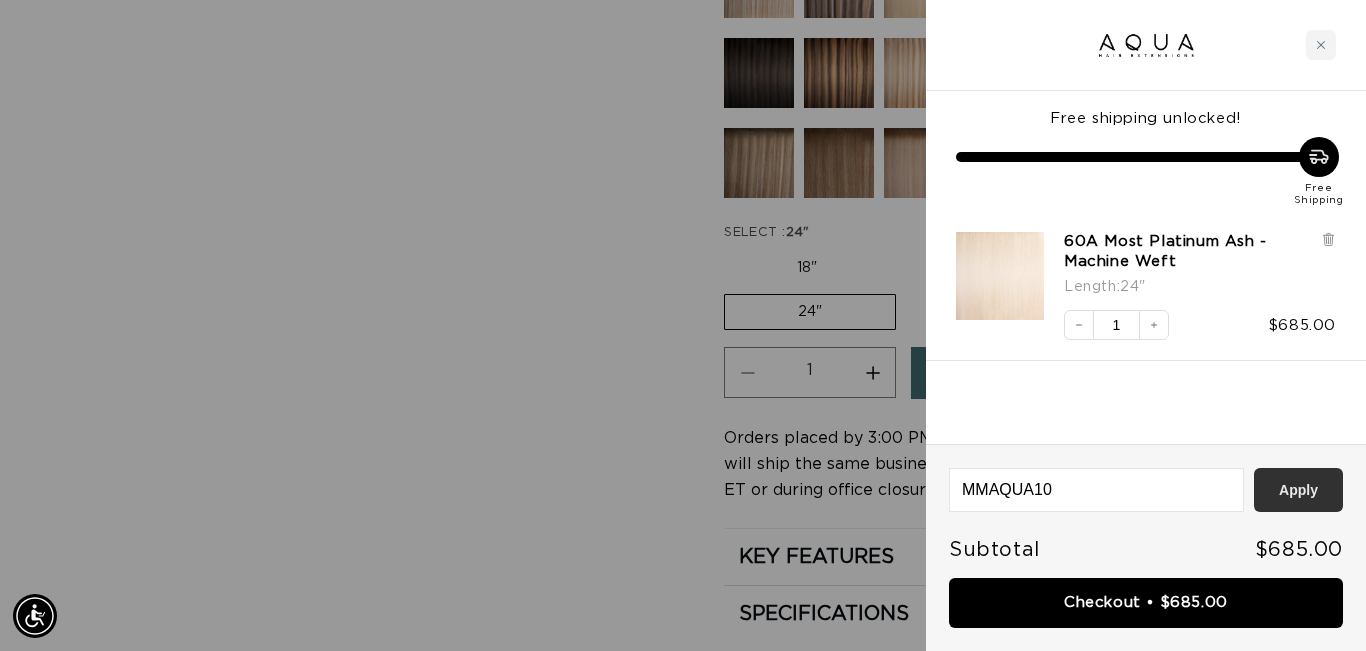 type on "MMAQUA10" 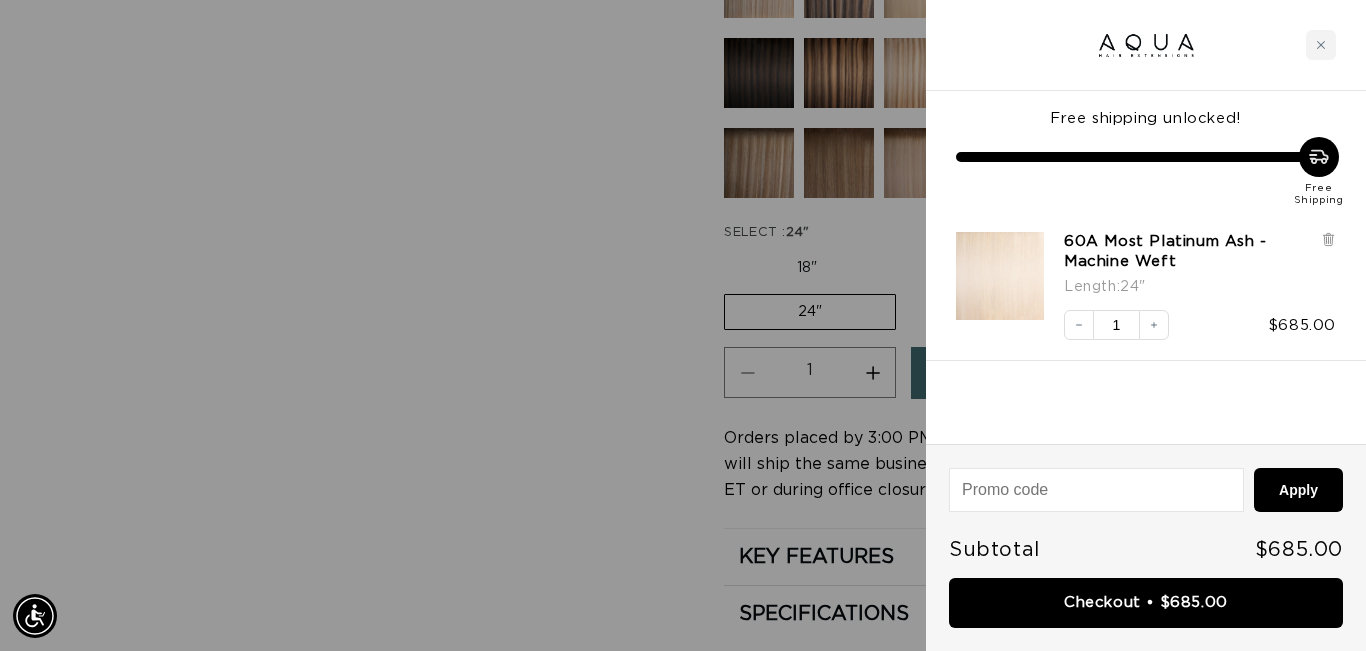 scroll, scrollTop: 0, scrollLeft: 0, axis: both 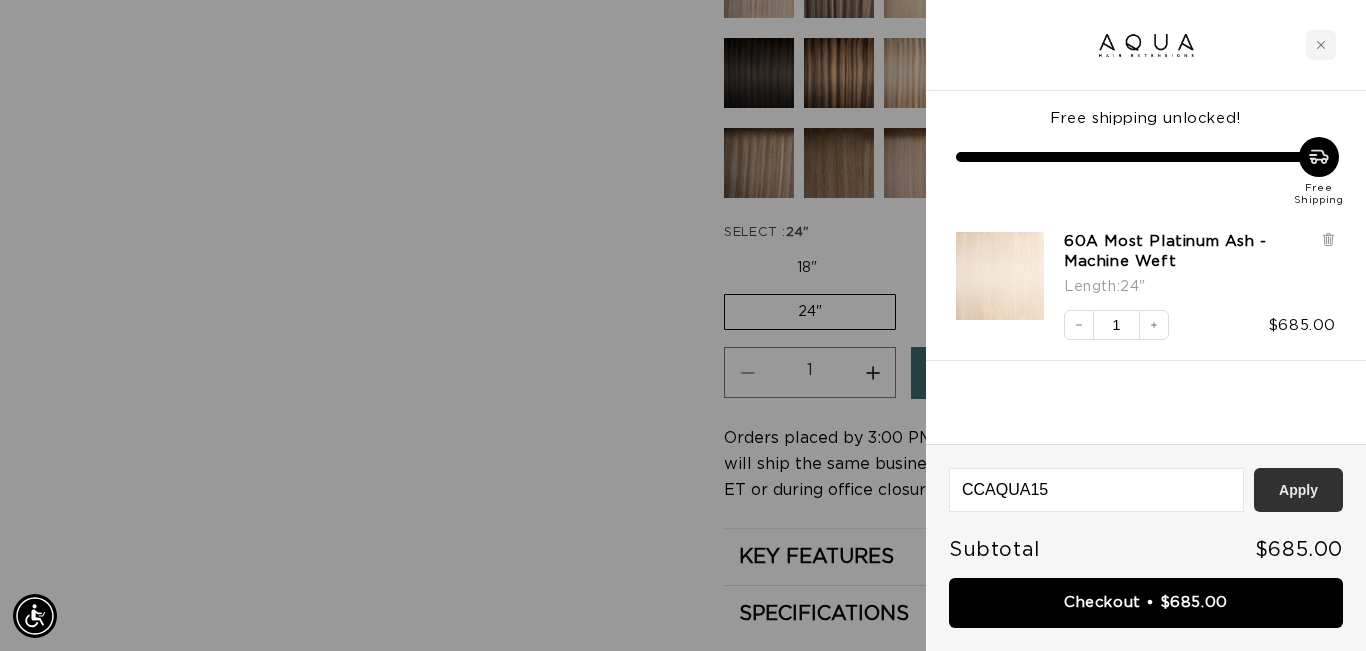 type on "CCAQUA15" 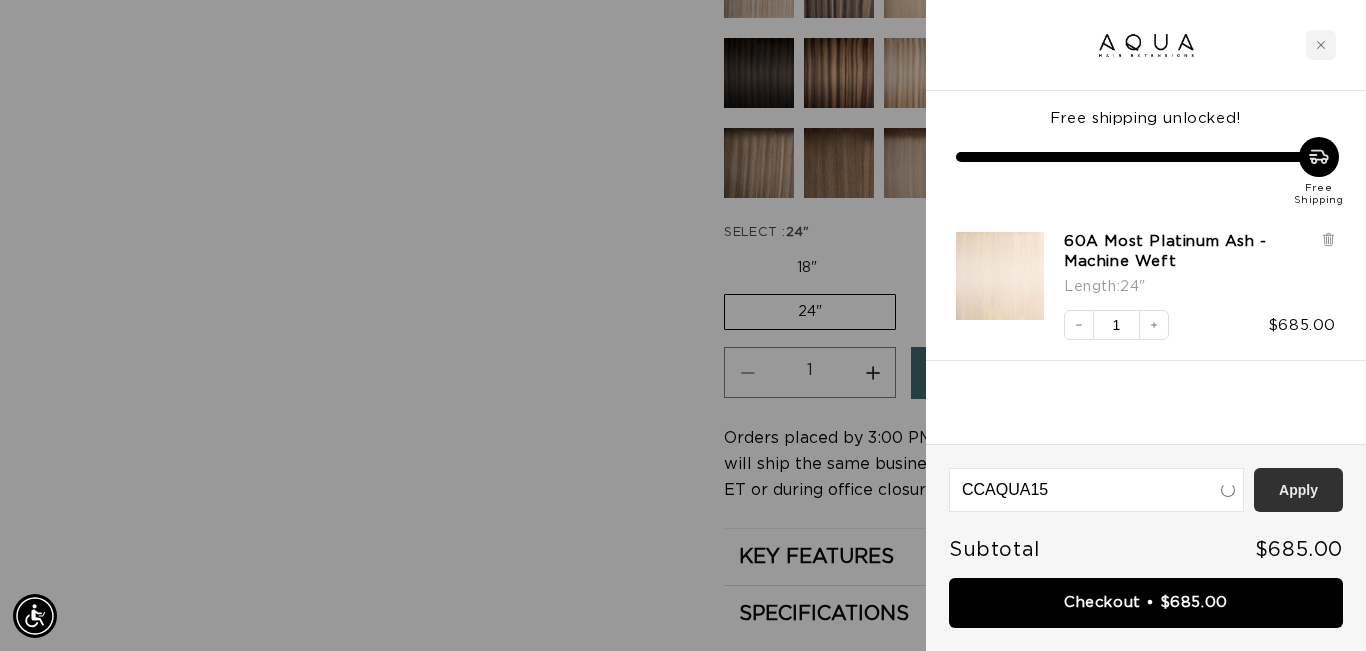 scroll, scrollTop: 0, scrollLeft: 1224, axis: horizontal 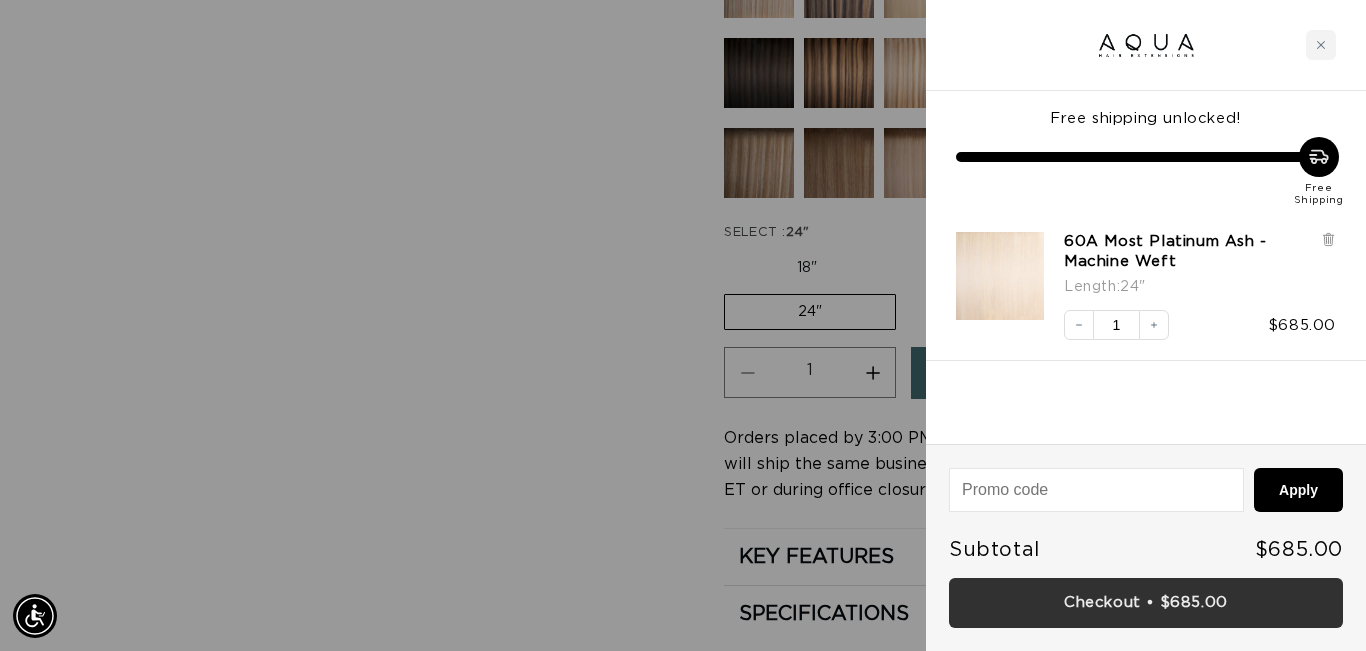 click on "Checkout • $685.00" at bounding box center (1146, 603) 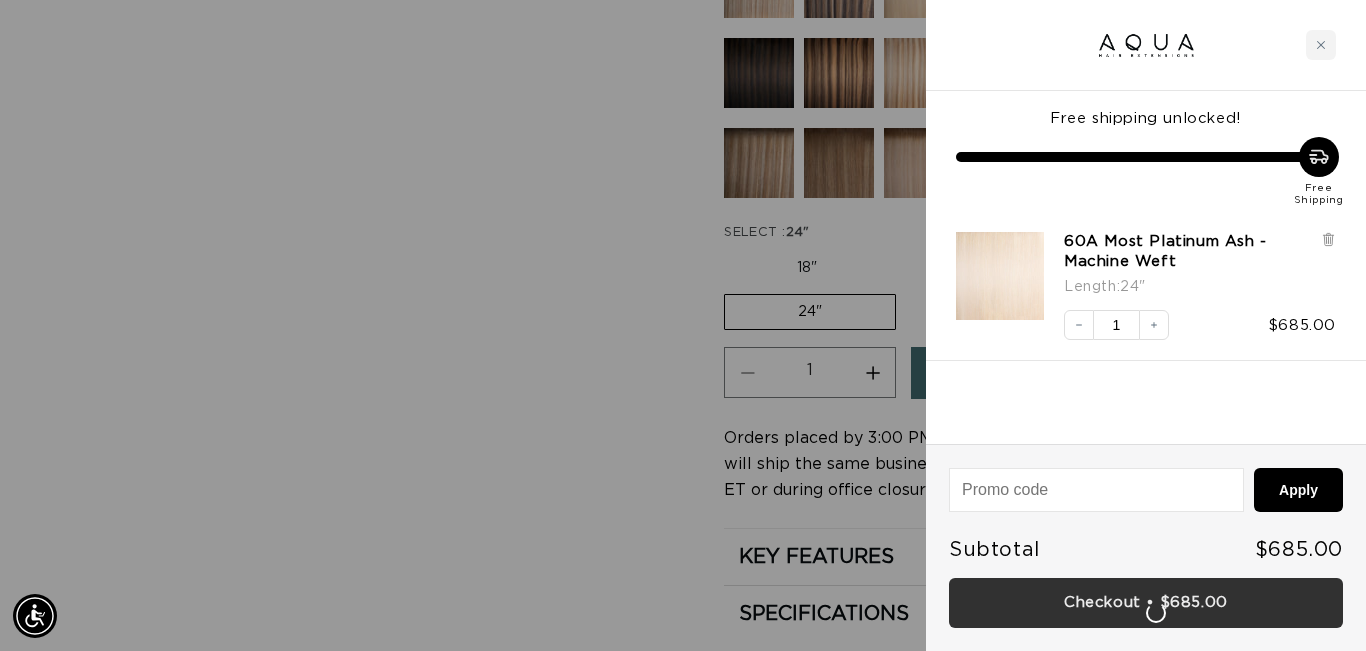 scroll, scrollTop: 0, scrollLeft: 2448, axis: horizontal 